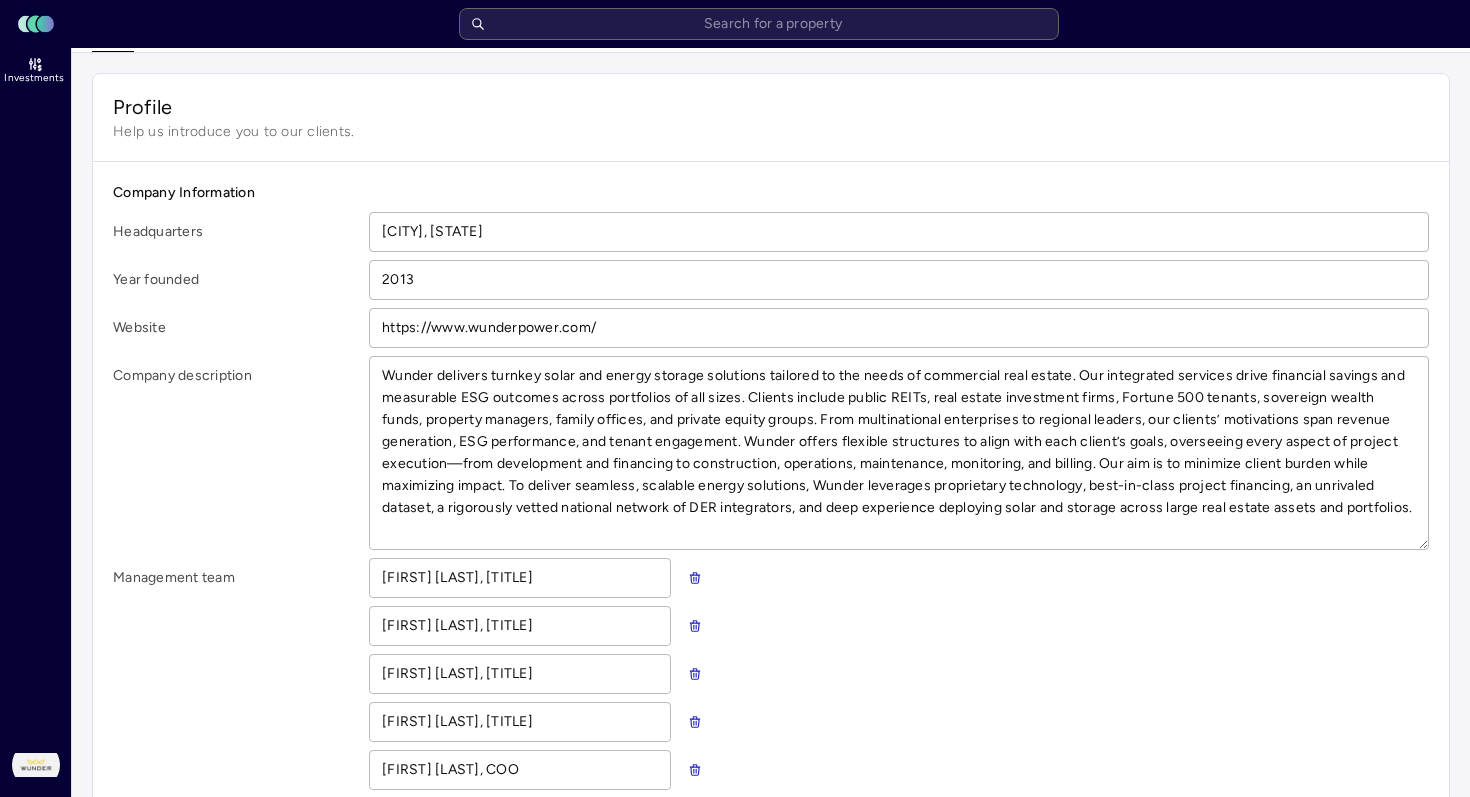 scroll, scrollTop: 0, scrollLeft: 0, axis: both 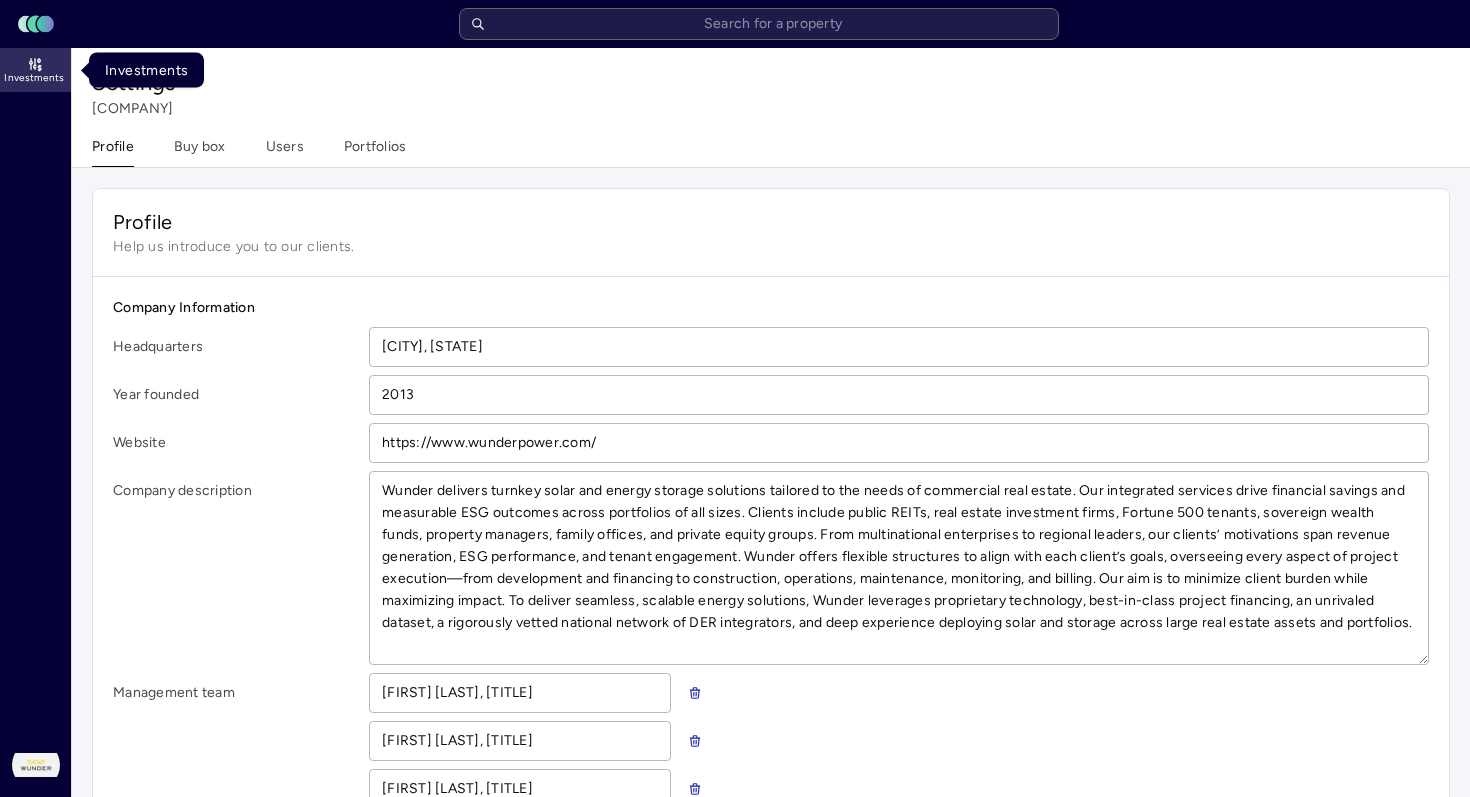 click on "Investments" at bounding box center [36, 70] 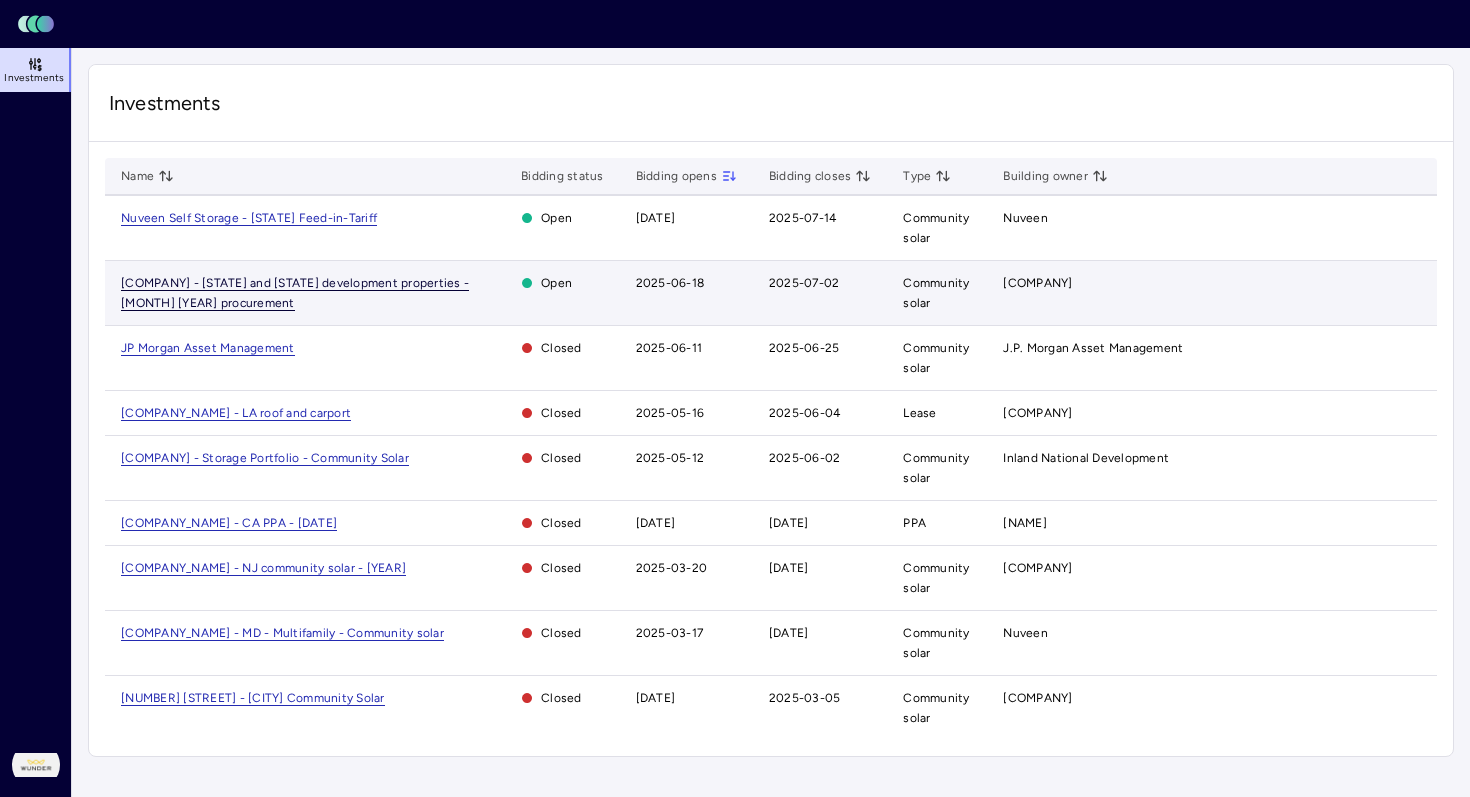 click on "[COMPANY] - [STATE] and [STATE] development properties - [MONTH] [YEAR] procurement" at bounding box center (295, 293) 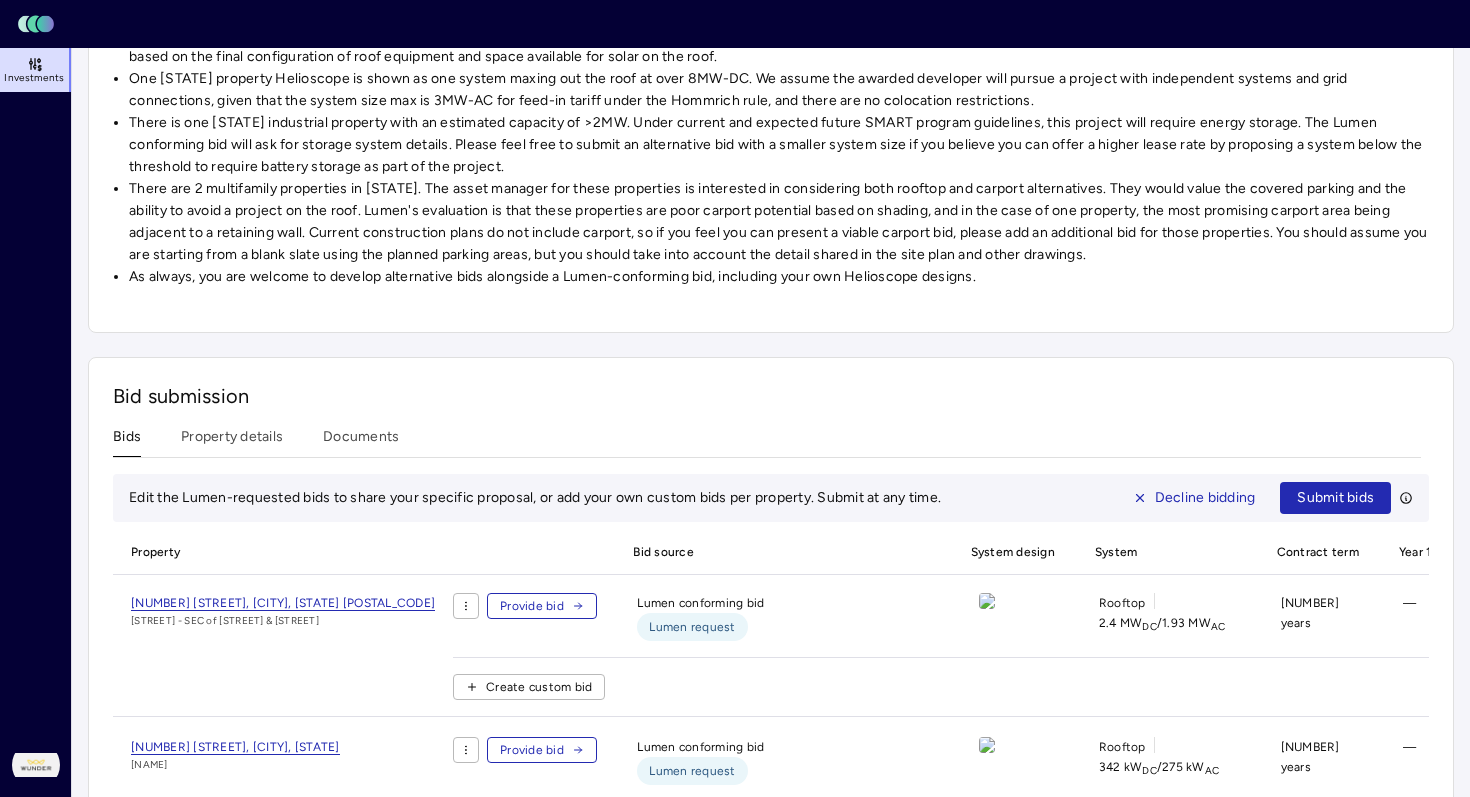 scroll, scrollTop: 900, scrollLeft: 0, axis: vertical 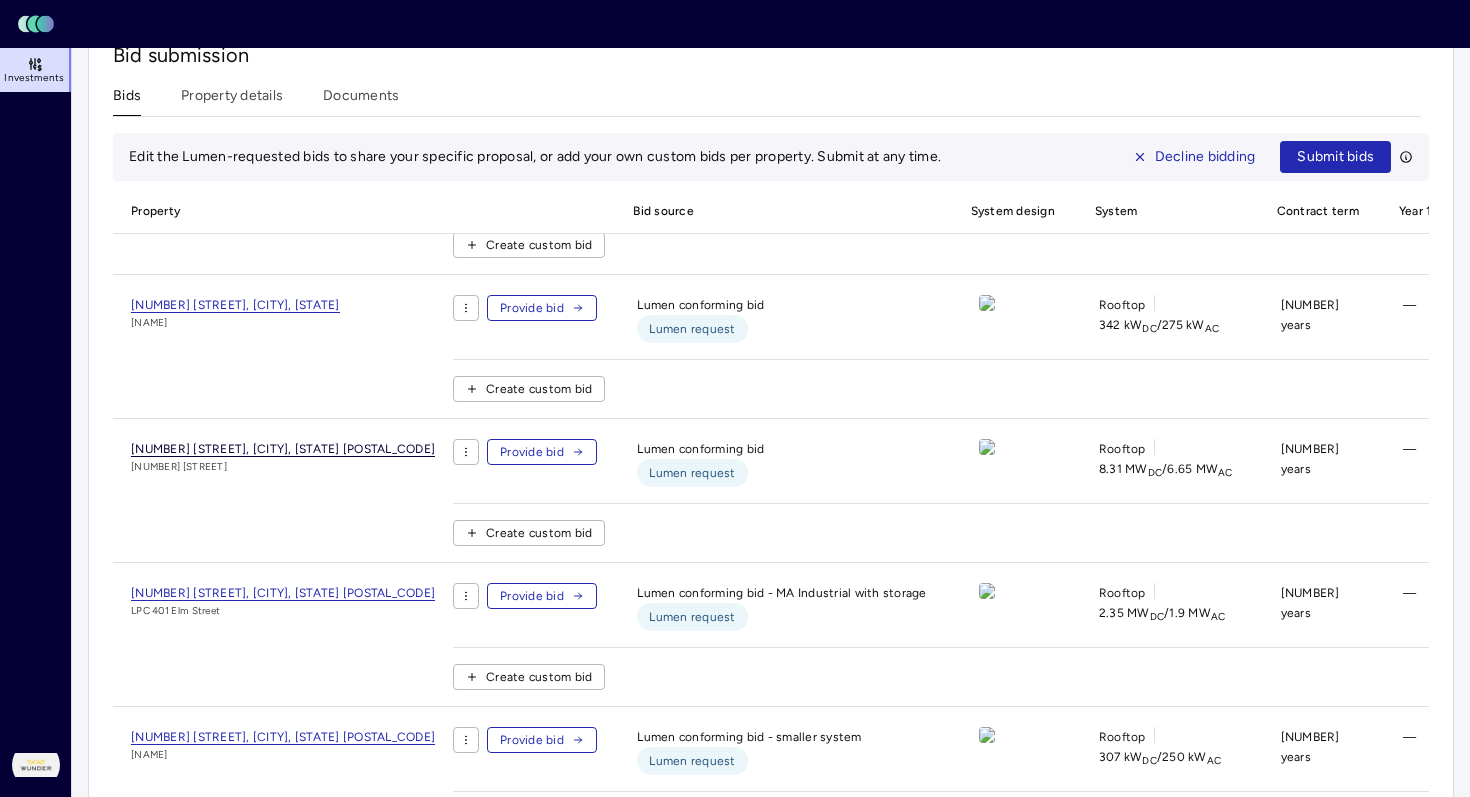 click on "[NUMBER] [STREET], [CITY], [STATE] [POSTAL_CODE]" at bounding box center (283, 449) 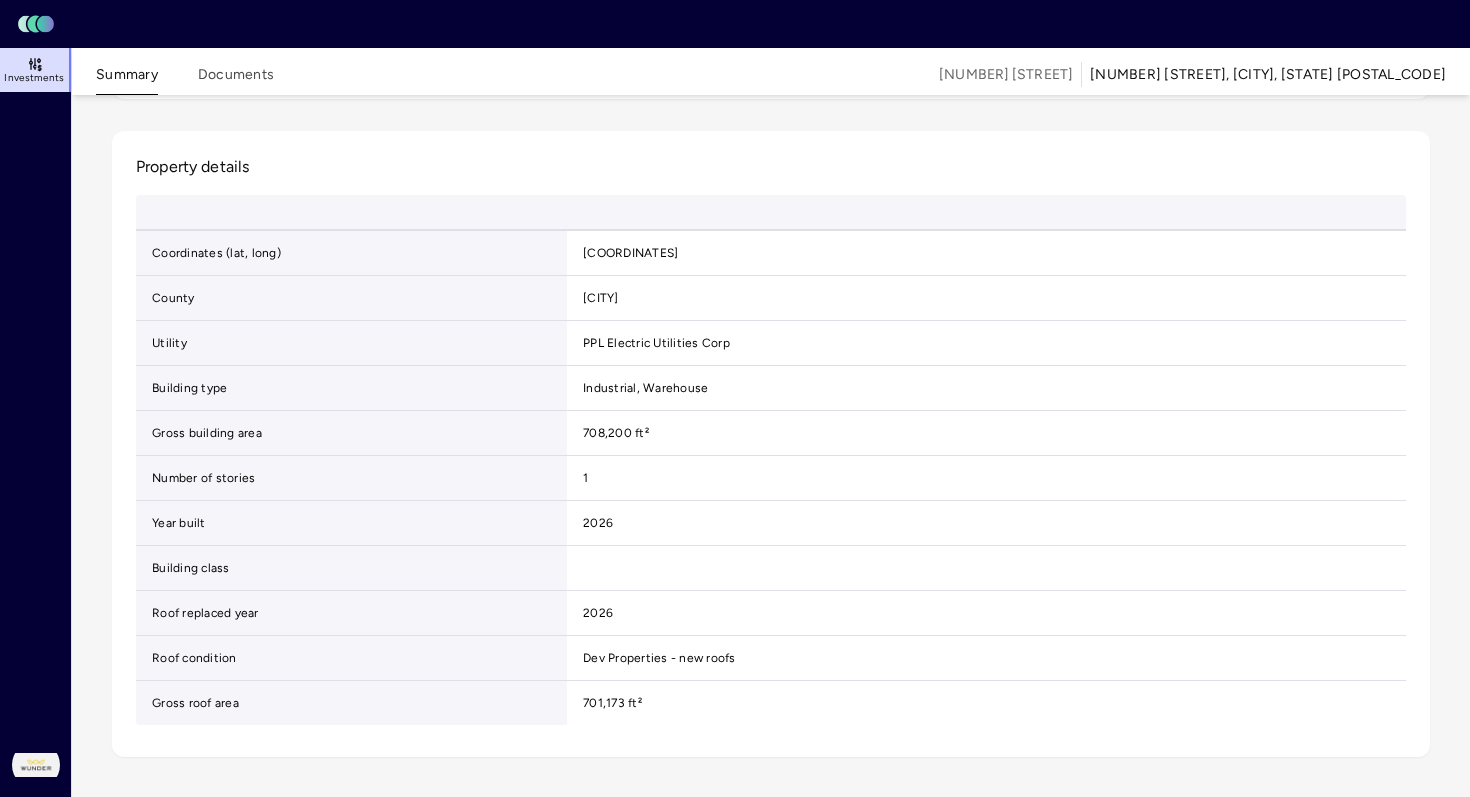 scroll, scrollTop: 672, scrollLeft: 0, axis: vertical 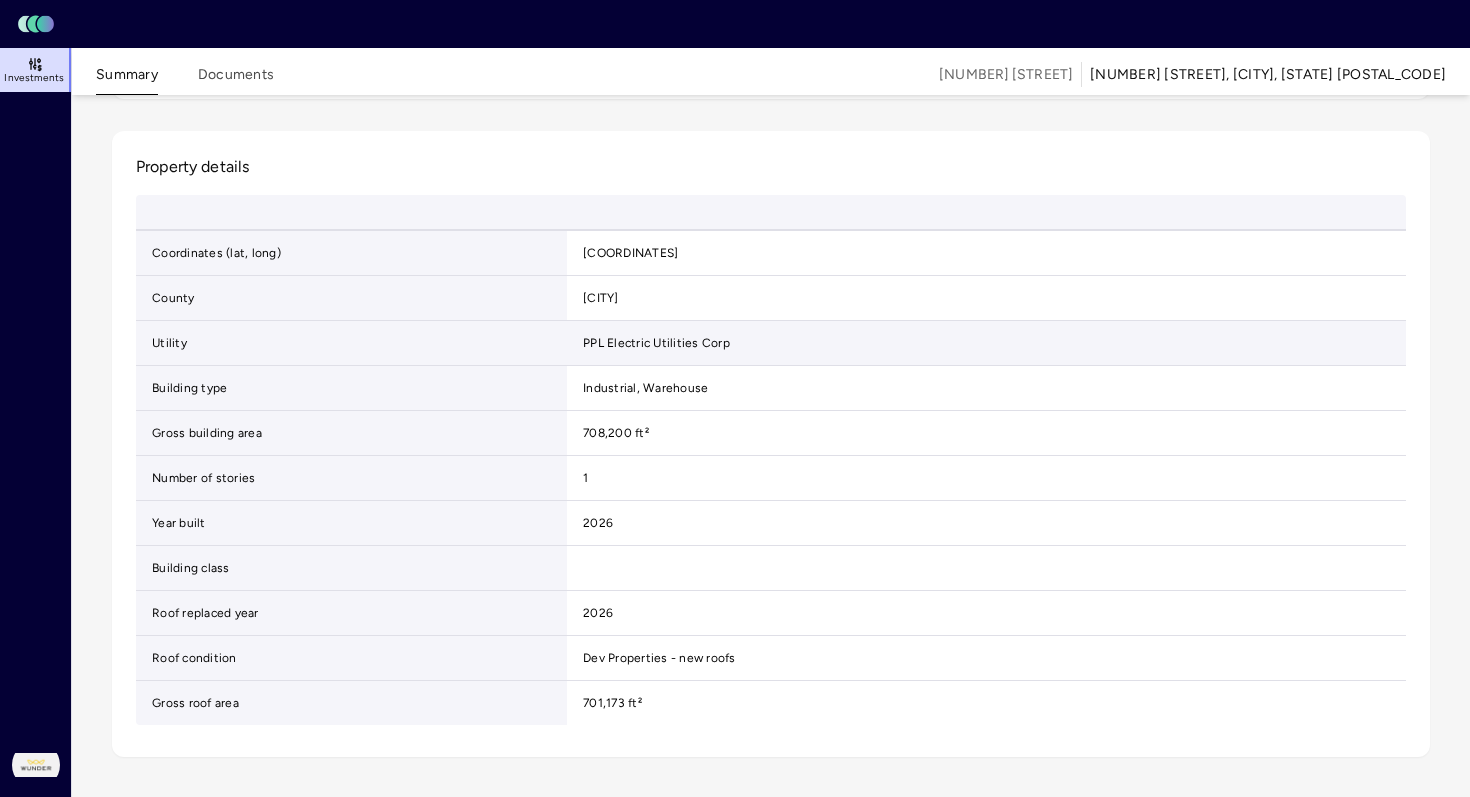 click on "PPL Electric Utilities Corp" at bounding box center [986, 253] 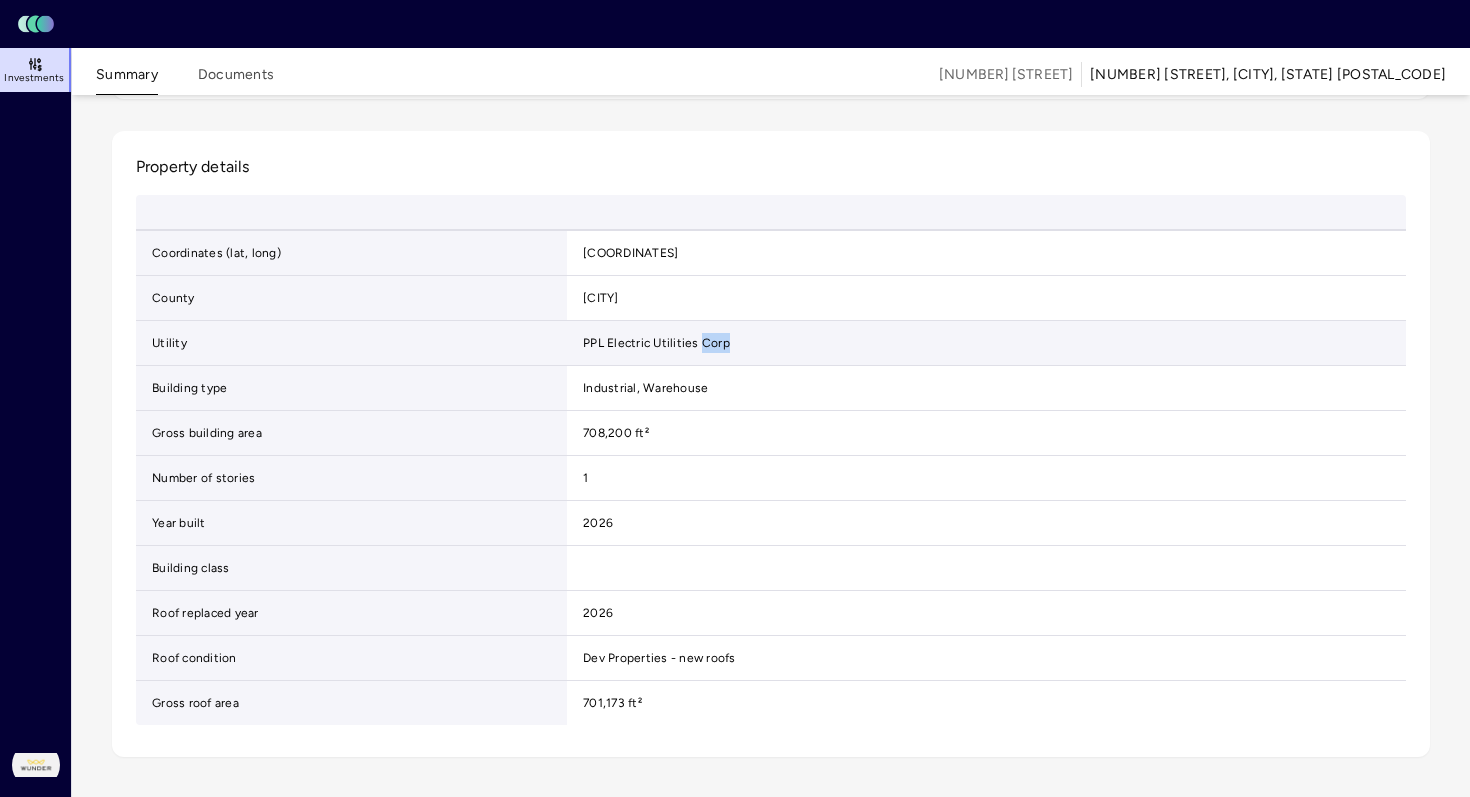 click on "PPL Electric Utilities Corp" at bounding box center (986, 253) 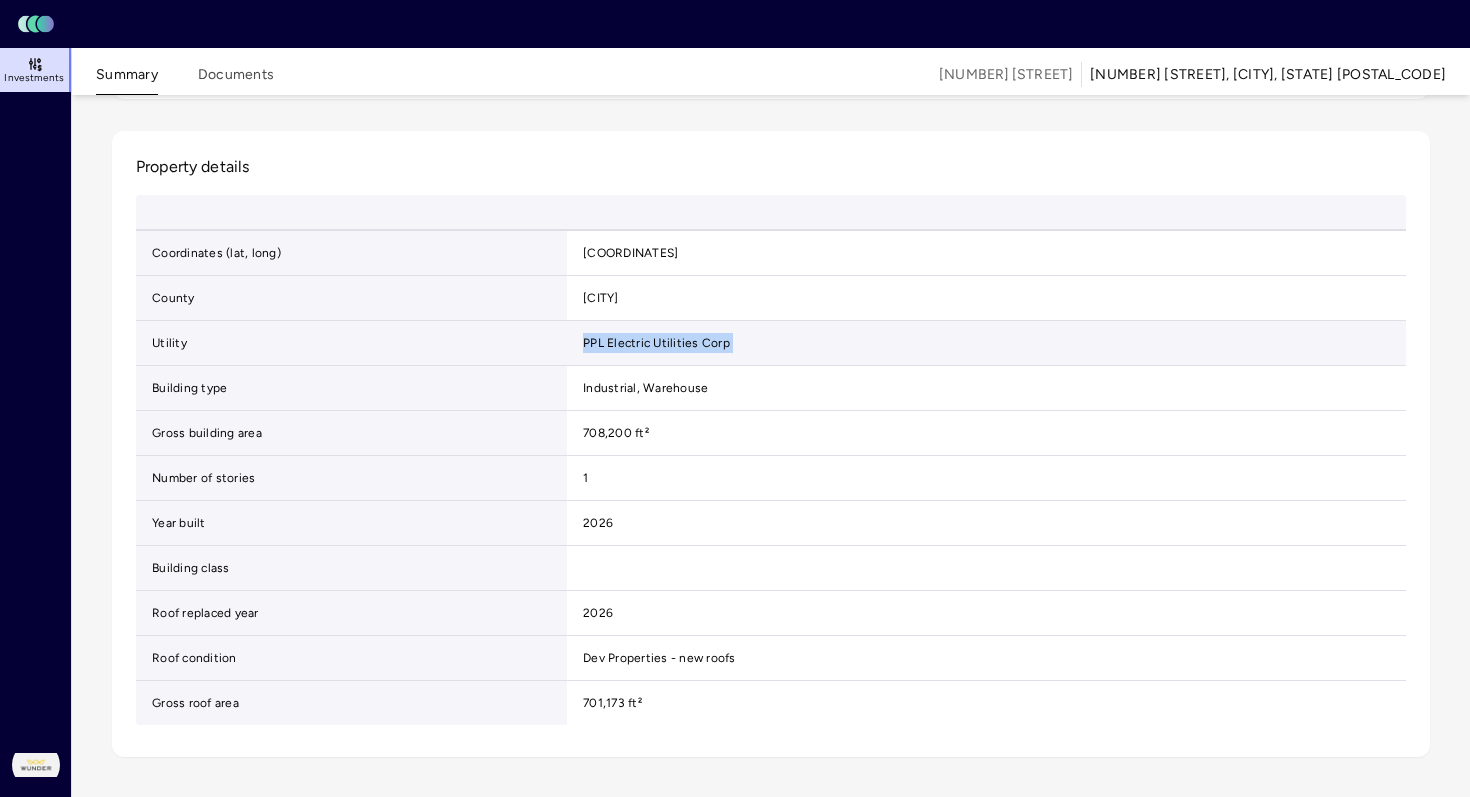 click on "PPL Electric Utilities Corp" at bounding box center [986, 253] 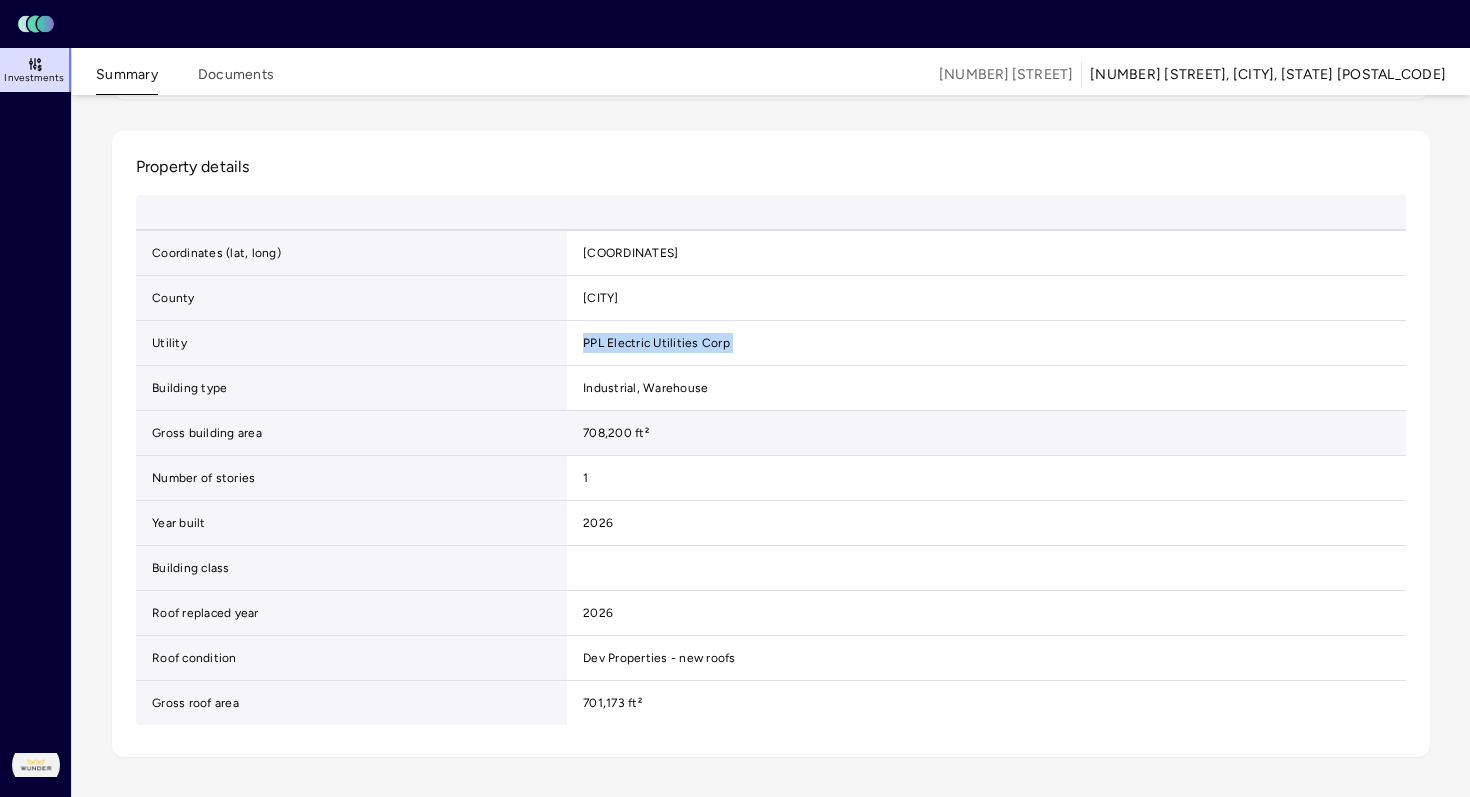 scroll, scrollTop: 0, scrollLeft: 0, axis: both 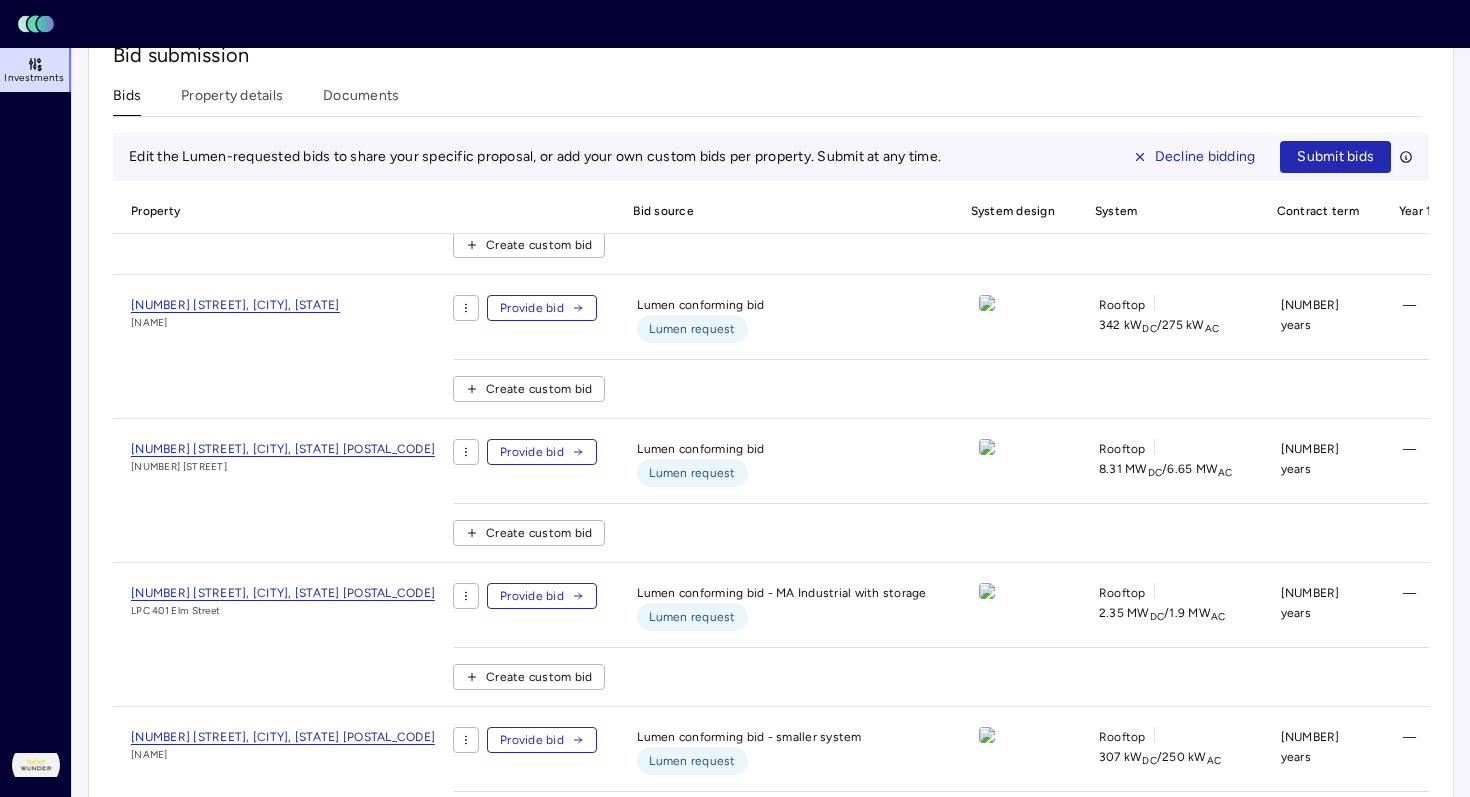 click on "8.31 MW DC / 6.65 MW AC" at bounding box center [1162, 181] 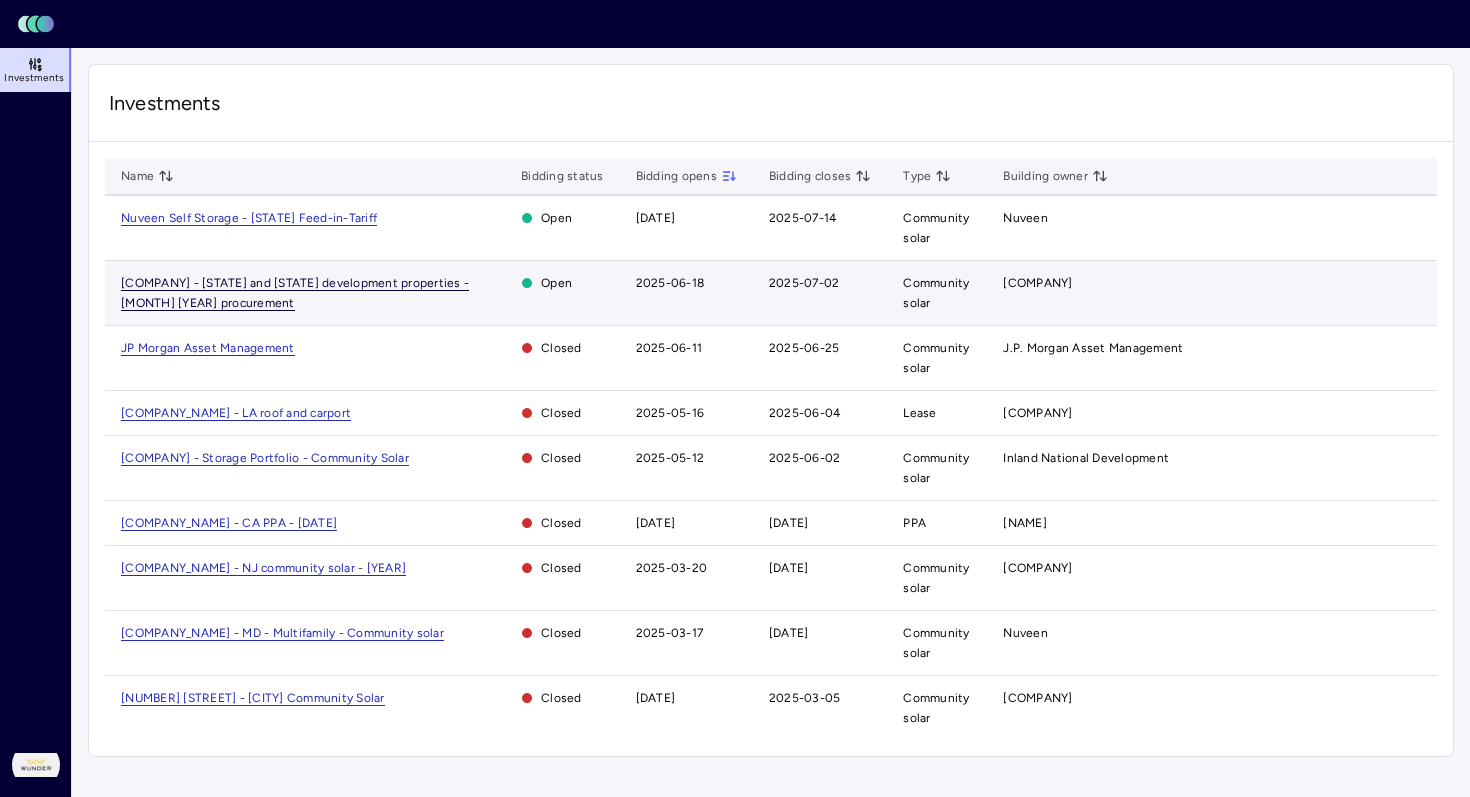 click on "[COMPANY] - [STATE] and [STATE] development properties - [MONTH] [YEAR] procurement" at bounding box center (295, 293) 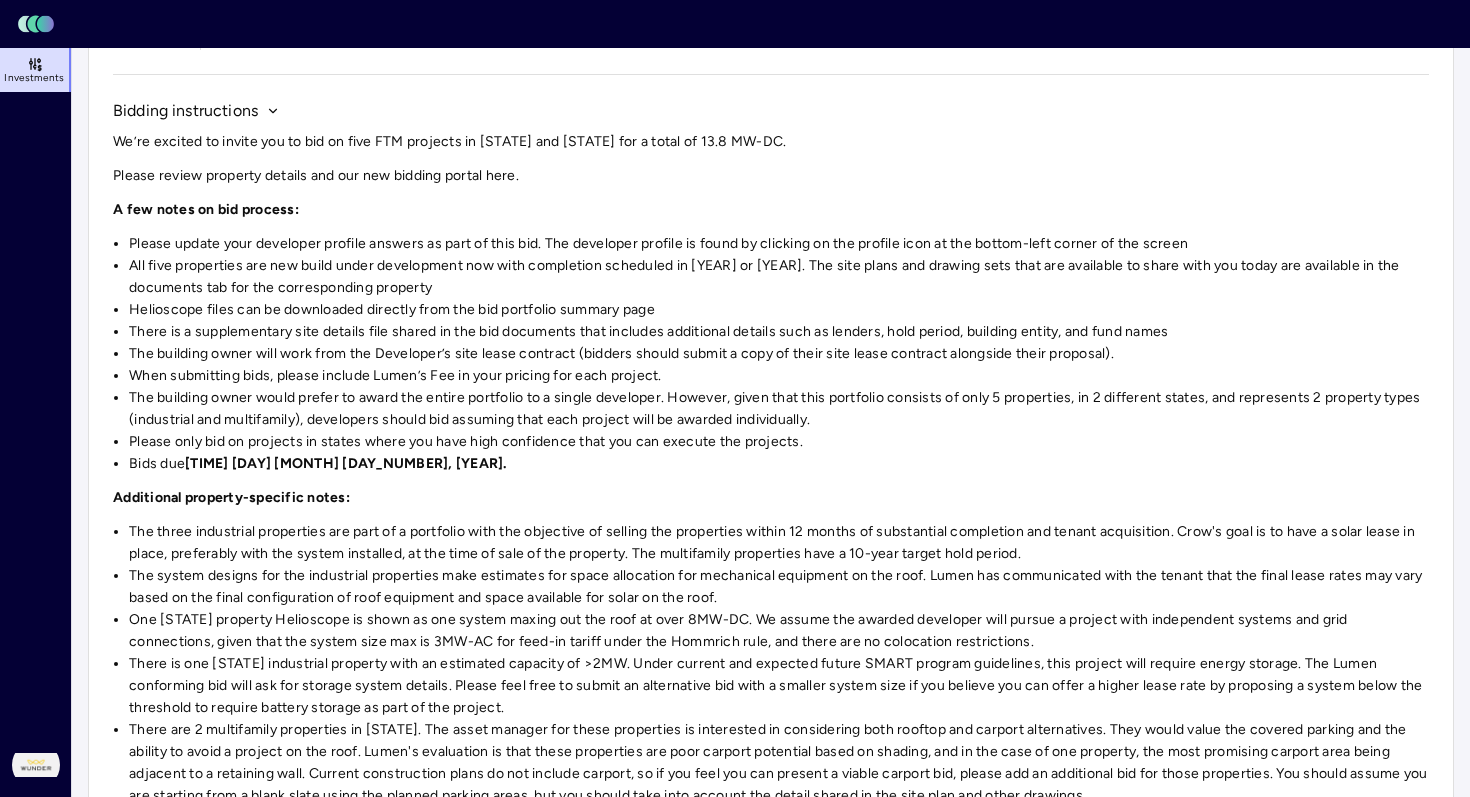 scroll, scrollTop: 161, scrollLeft: 0, axis: vertical 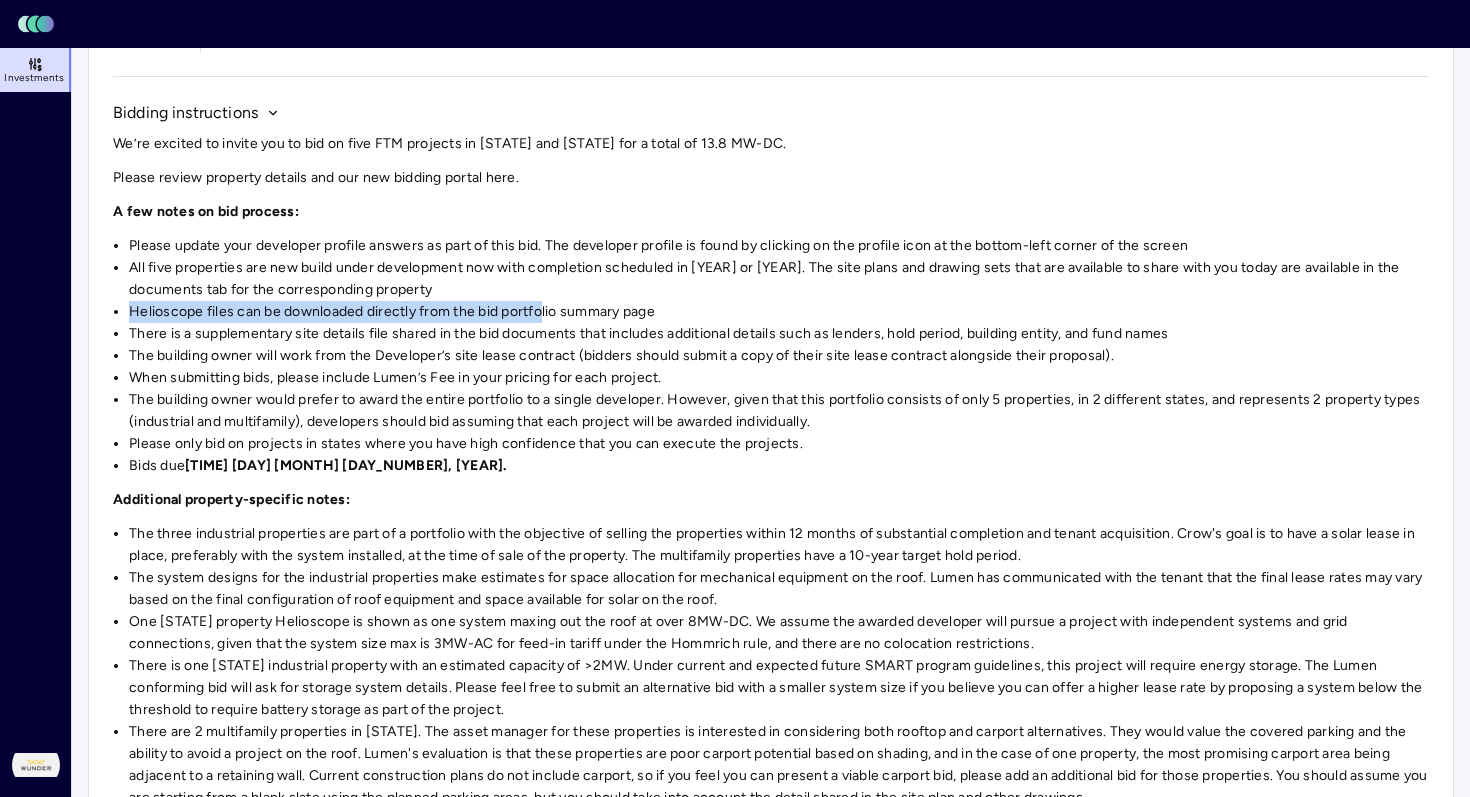 drag, startPoint x: 126, startPoint y: 310, endPoint x: 542, endPoint y: 306, distance: 416.01923 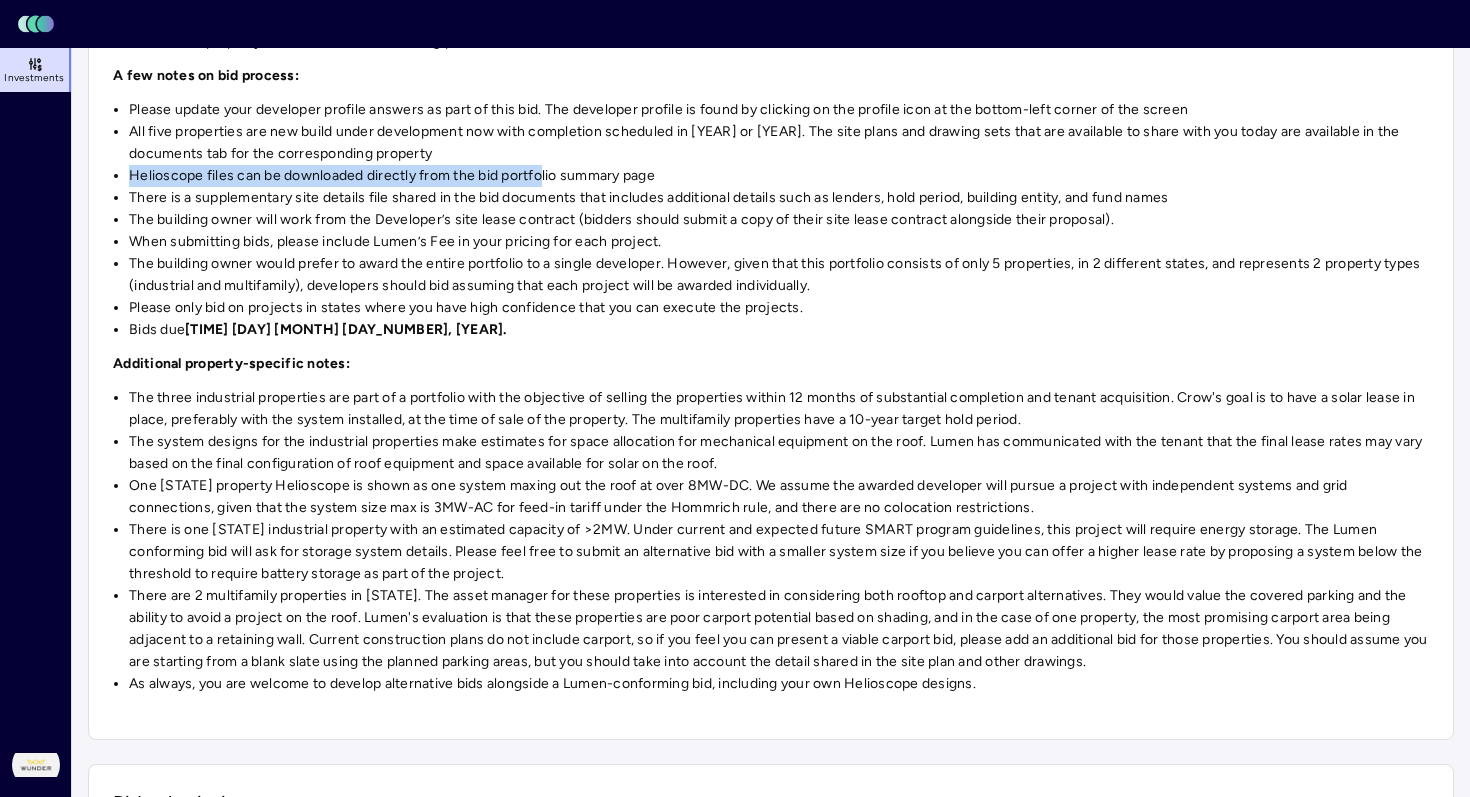 scroll, scrollTop: 299, scrollLeft: 0, axis: vertical 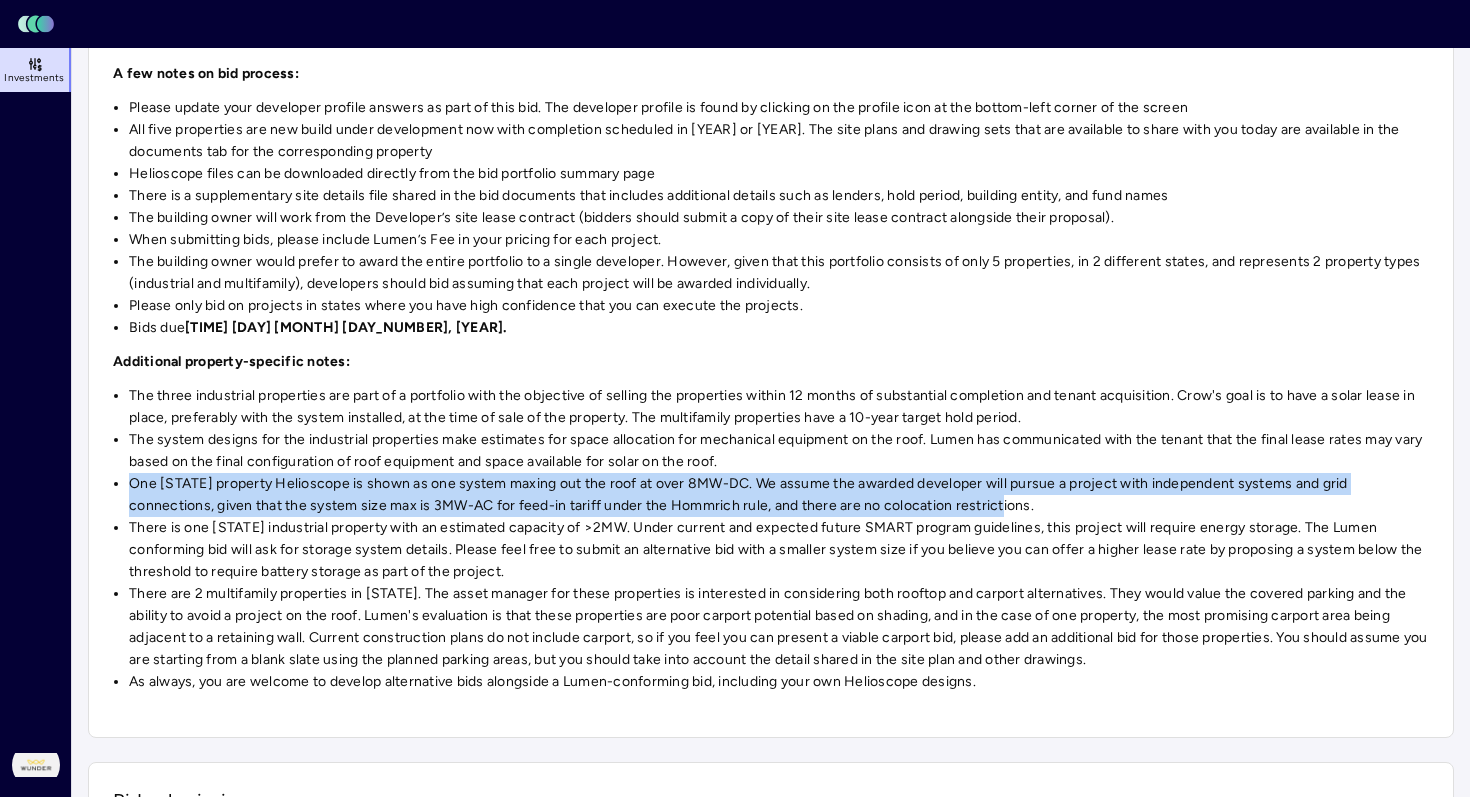 drag, startPoint x: 134, startPoint y: 492, endPoint x: 986, endPoint y: 495, distance: 852.0053 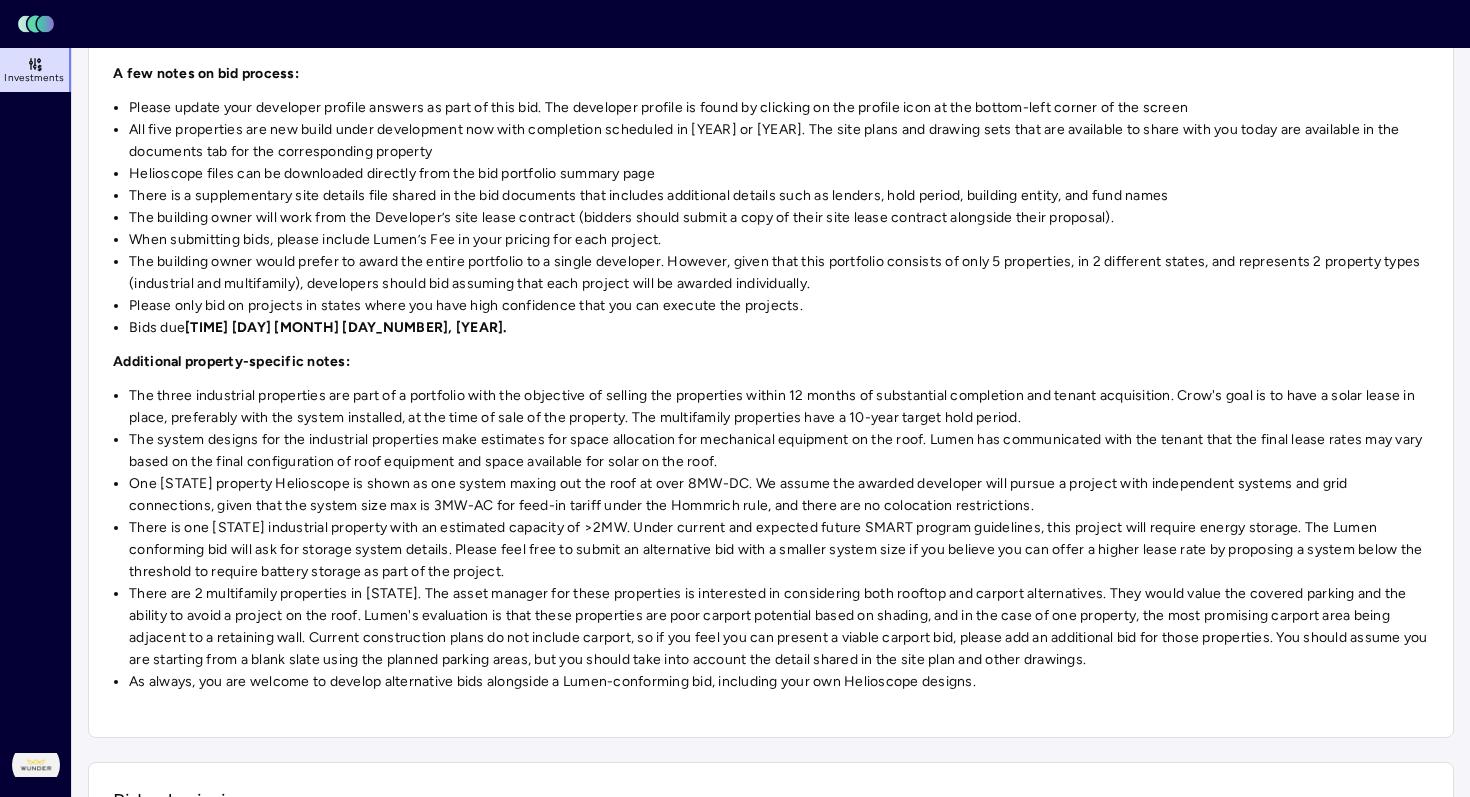 drag, startPoint x: 382, startPoint y: 486, endPoint x: 536, endPoint y: 500, distance: 154.63506 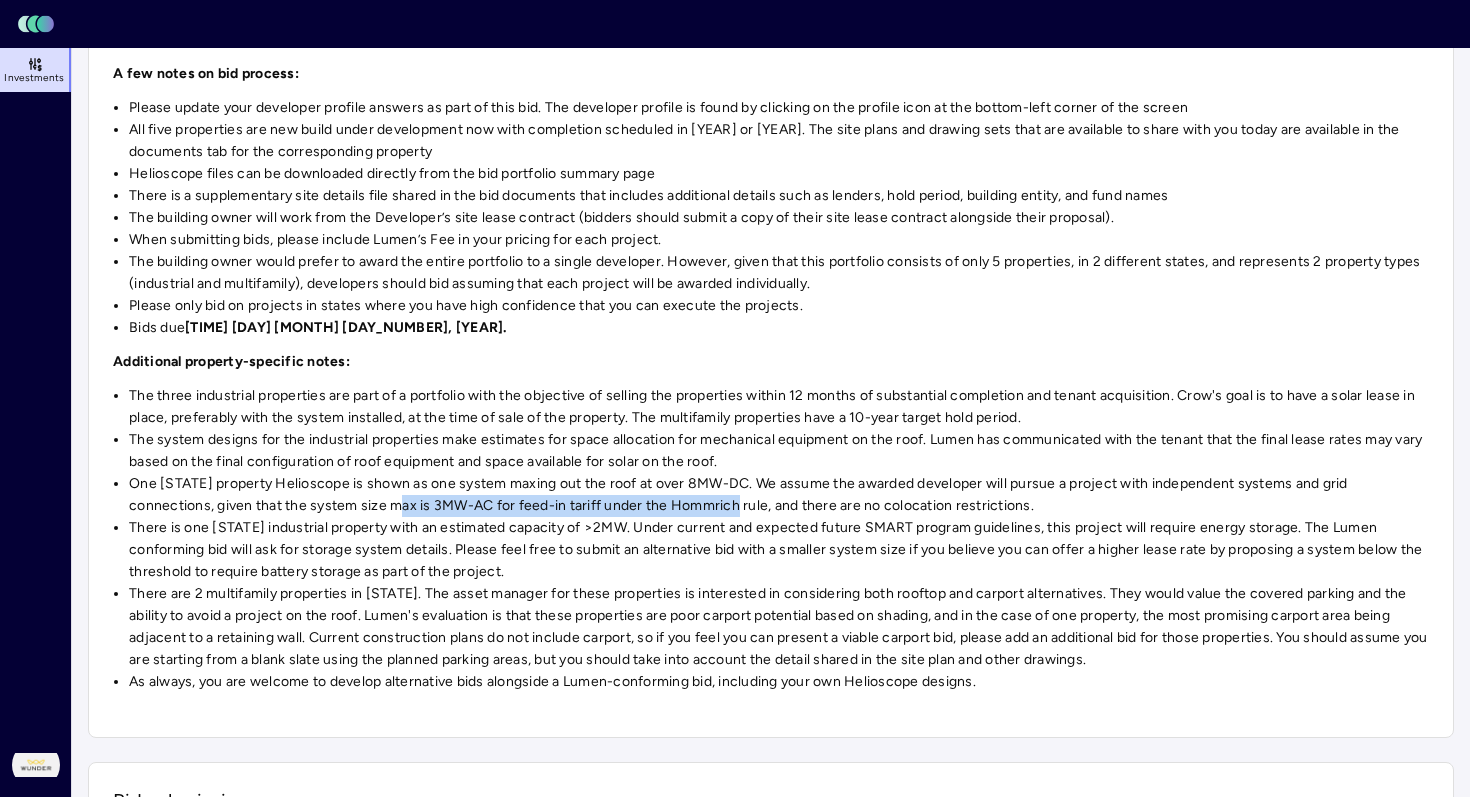 drag, startPoint x: 344, startPoint y: 508, endPoint x: 680, endPoint y: 508, distance: 336 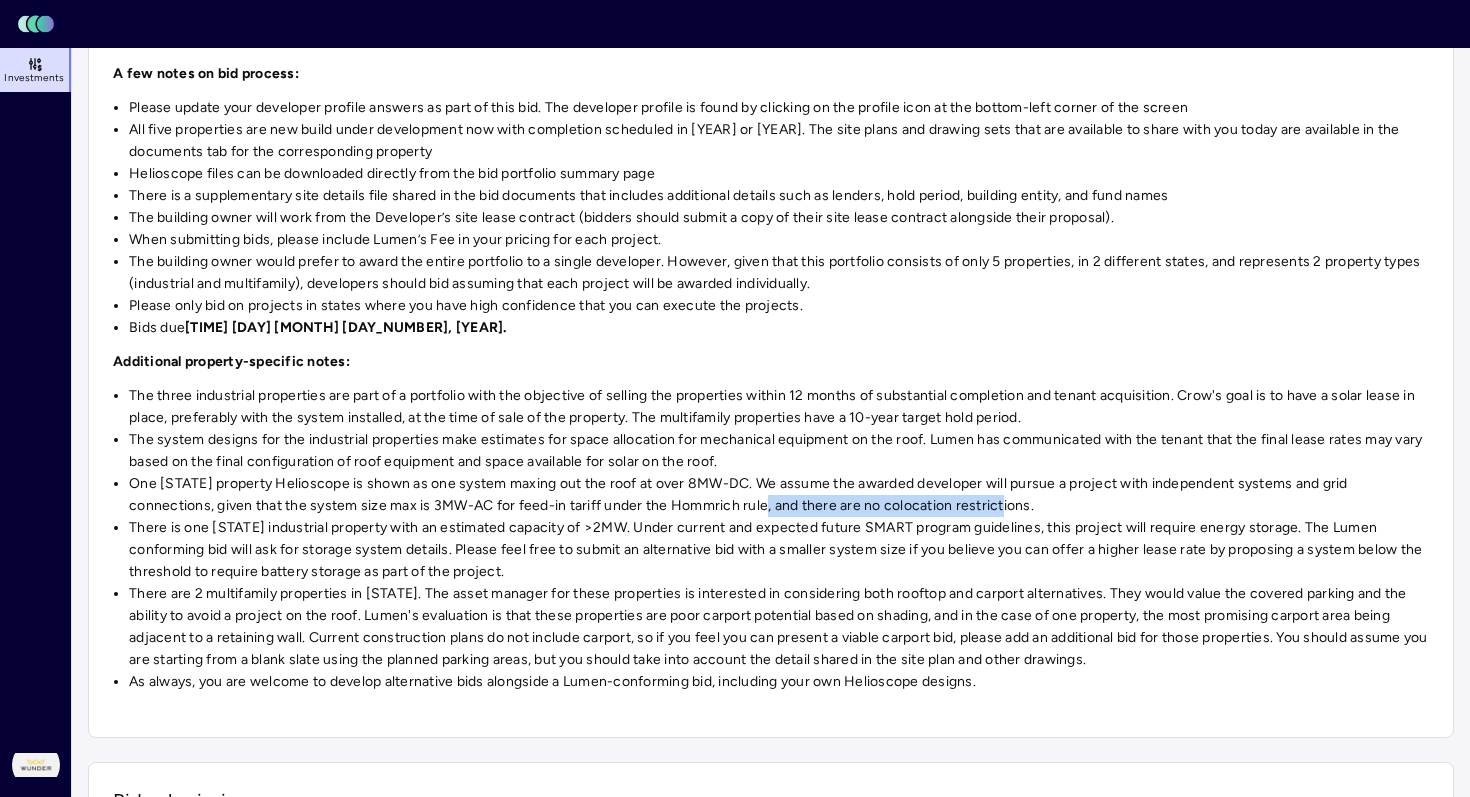 drag, startPoint x: 950, startPoint y: 501, endPoint x: 711, endPoint y: 499, distance: 239.00836 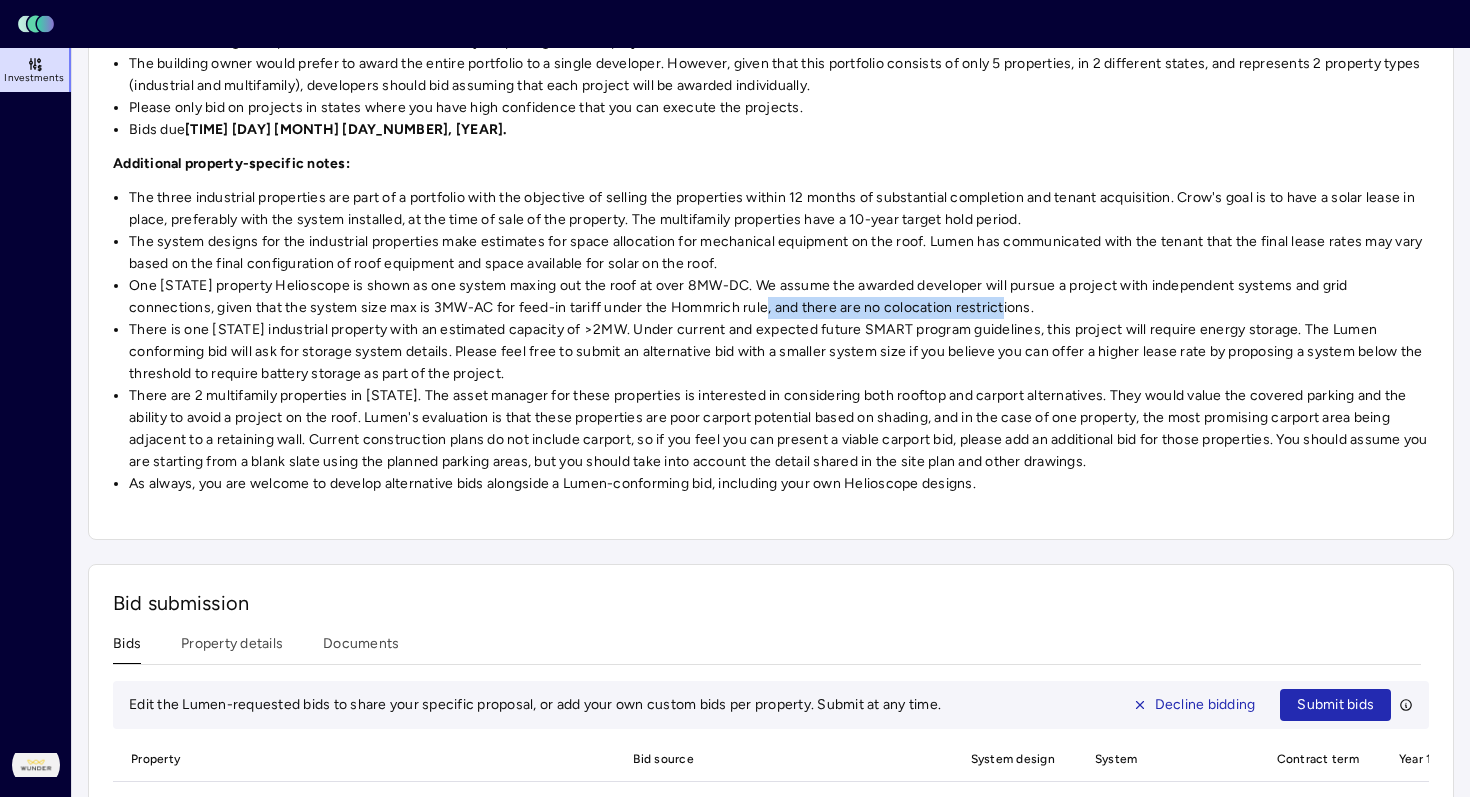 scroll, scrollTop: 960, scrollLeft: 0, axis: vertical 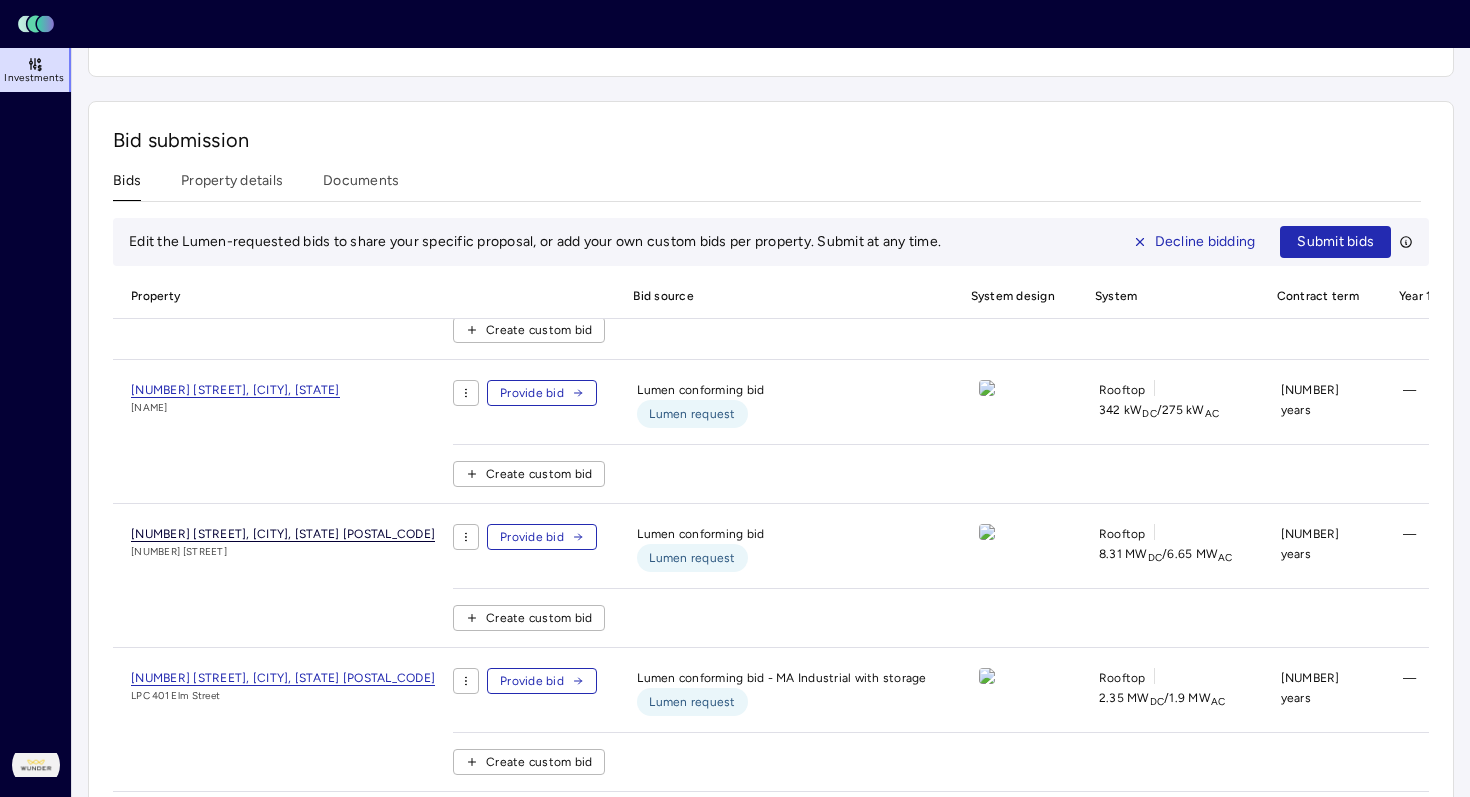 click on "[NUMBER] [STREET], [CITY], [STATE] [POSTAL_CODE]" at bounding box center (283, 534) 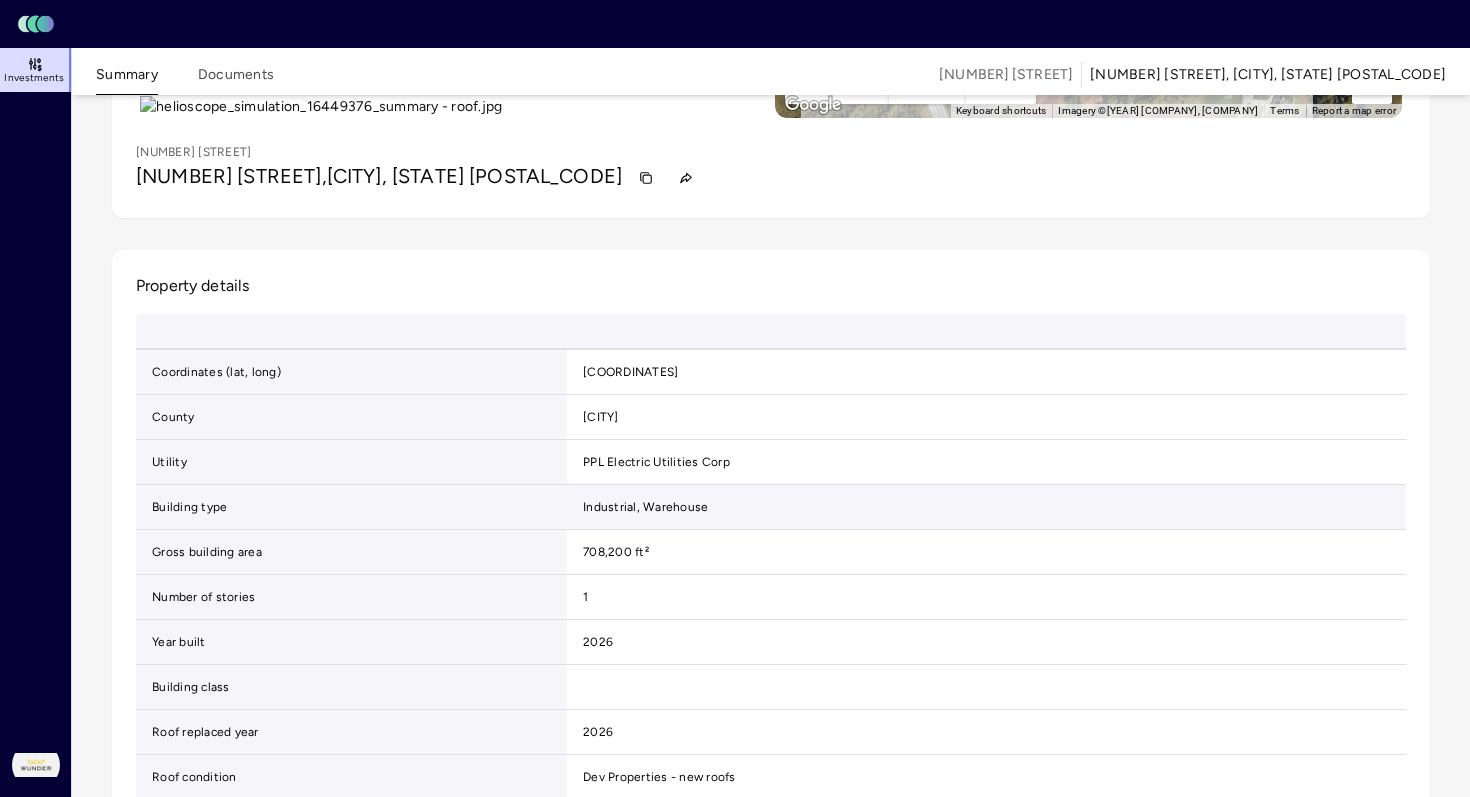 scroll, scrollTop: 0, scrollLeft: 0, axis: both 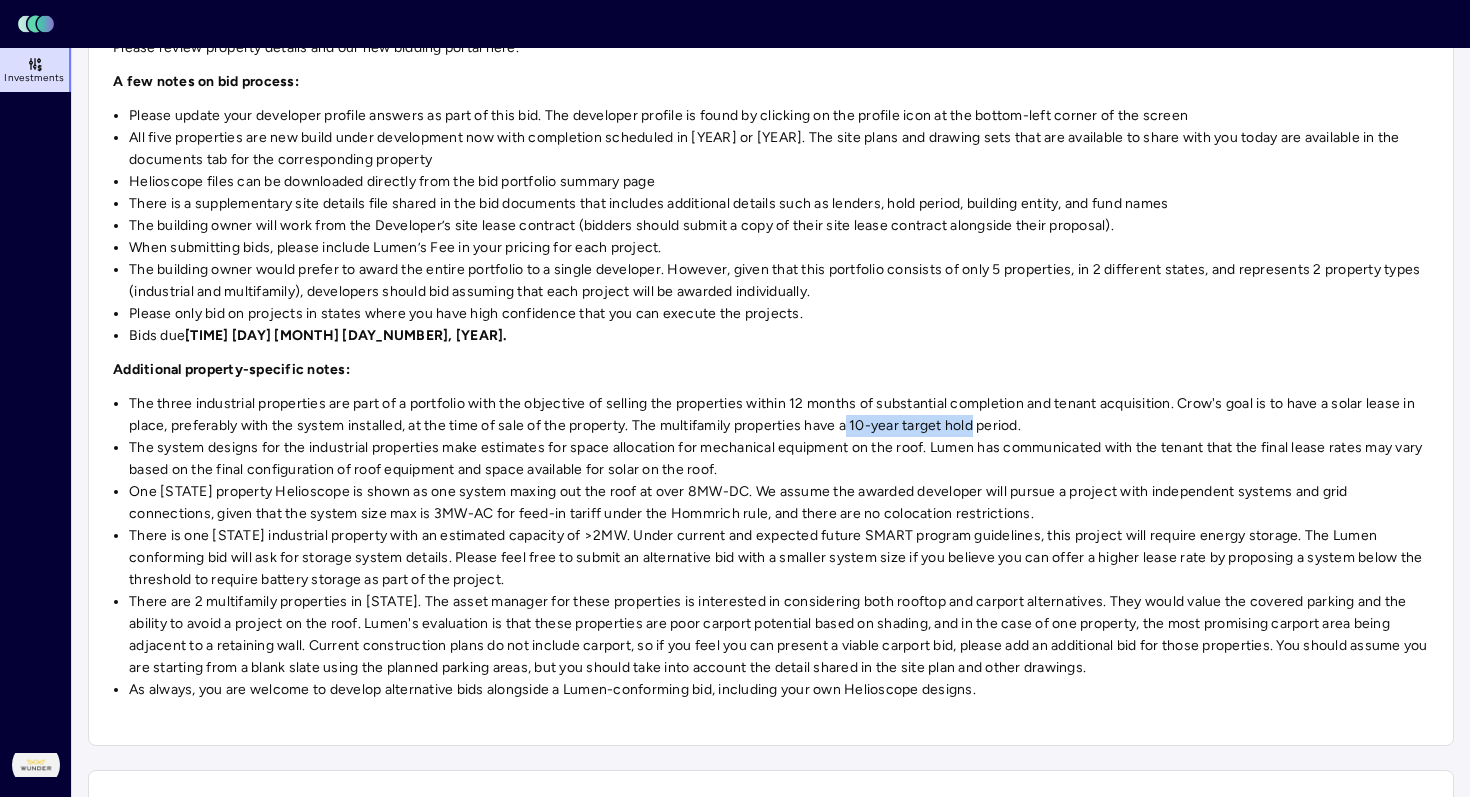 drag, startPoint x: 854, startPoint y: 430, endPoint x: 981, endPoint y: 434, distance: 127.06297 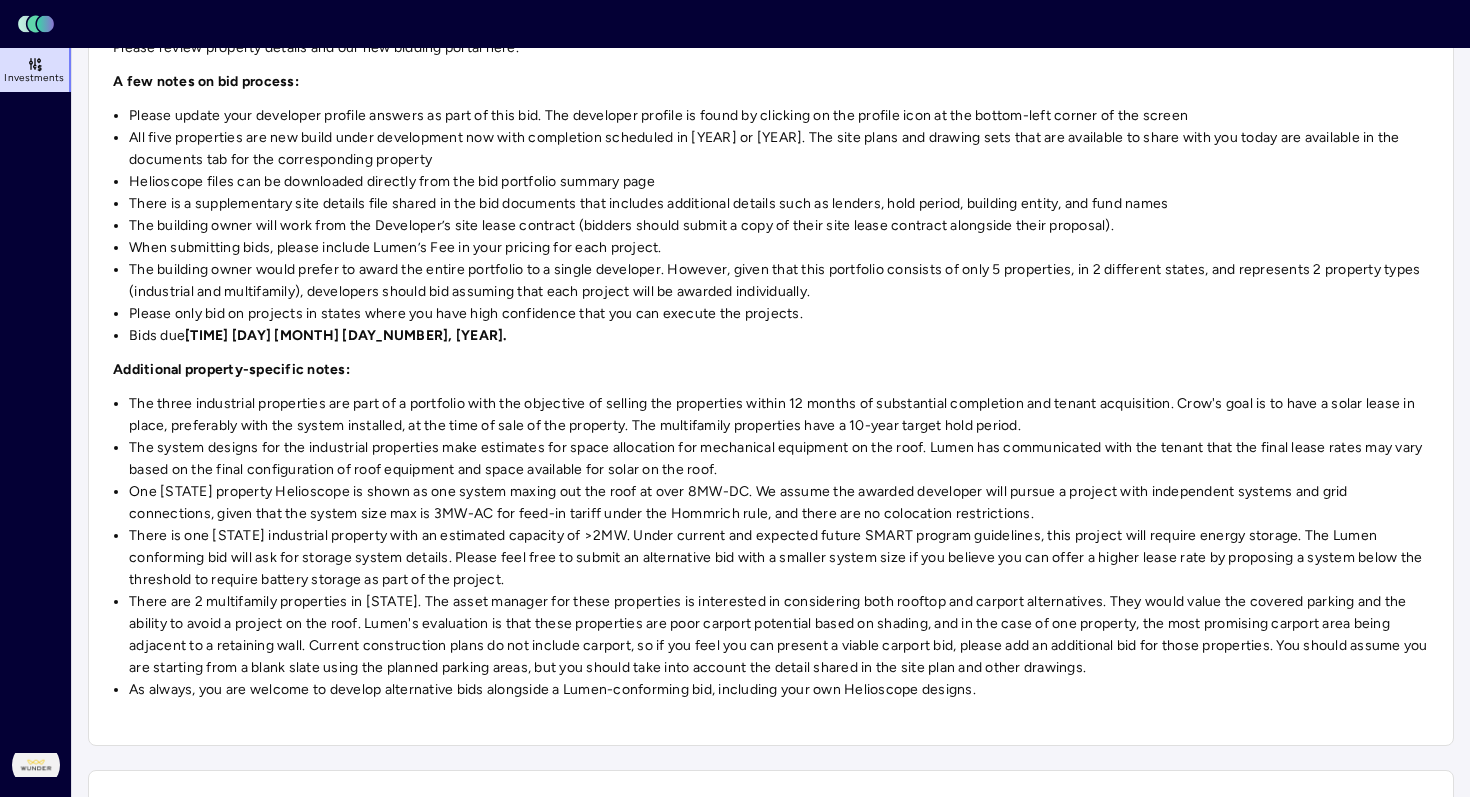 click on "The three industrial properties are part of a portfolio with the objective of selling the properties within 12 months of substantial completion and tenant acquisition. Crow's goal is to have a solar lease in place, preferably with the system installed, at the time of sale of the property. The multifamily properties have a 10-year target hold period." at bounding box center (779, 116) 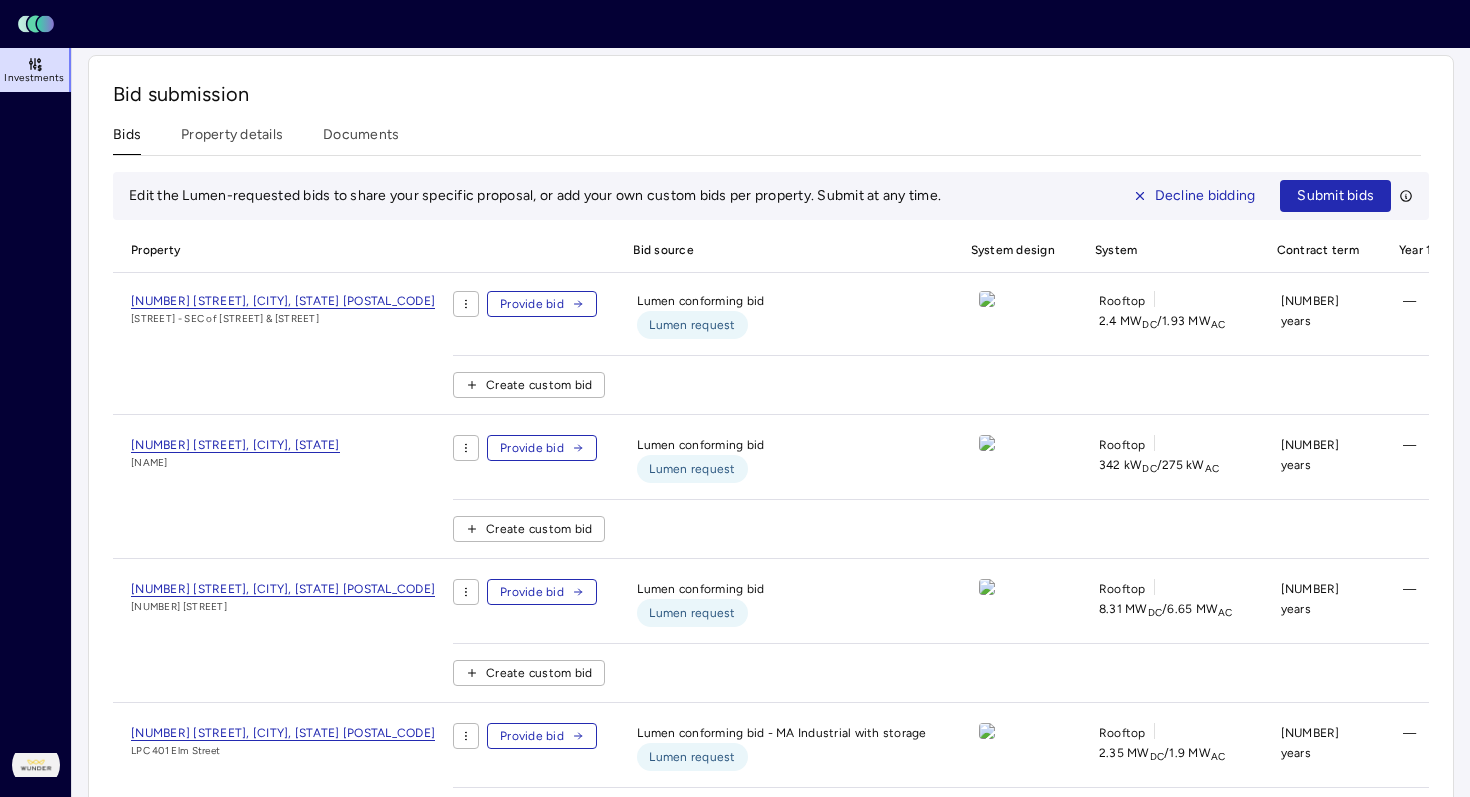 scroll, scrollTop: 964, scrollLeft: 0, axis: vertical 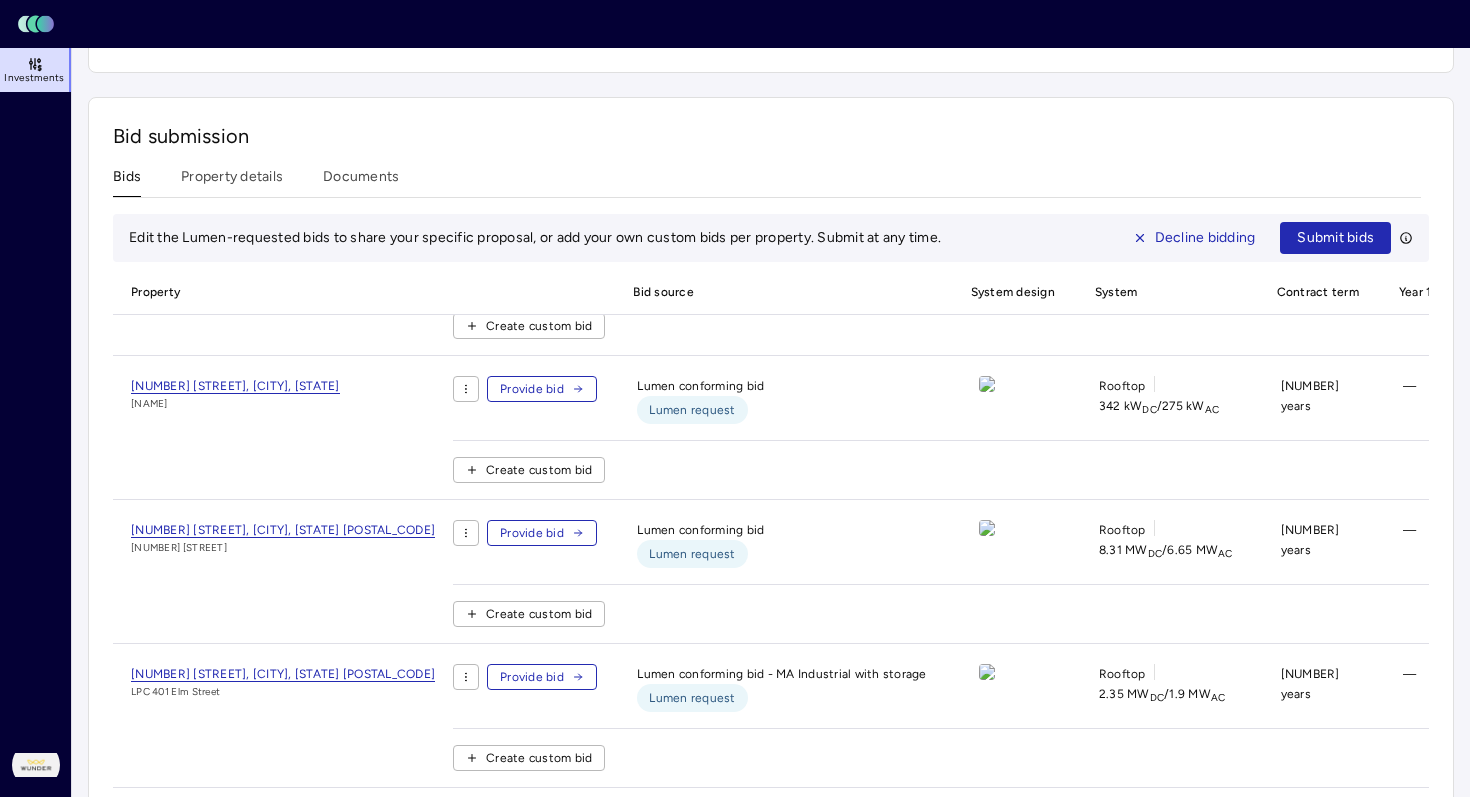 click on "Provide bid" at bounding box center [532, 533] 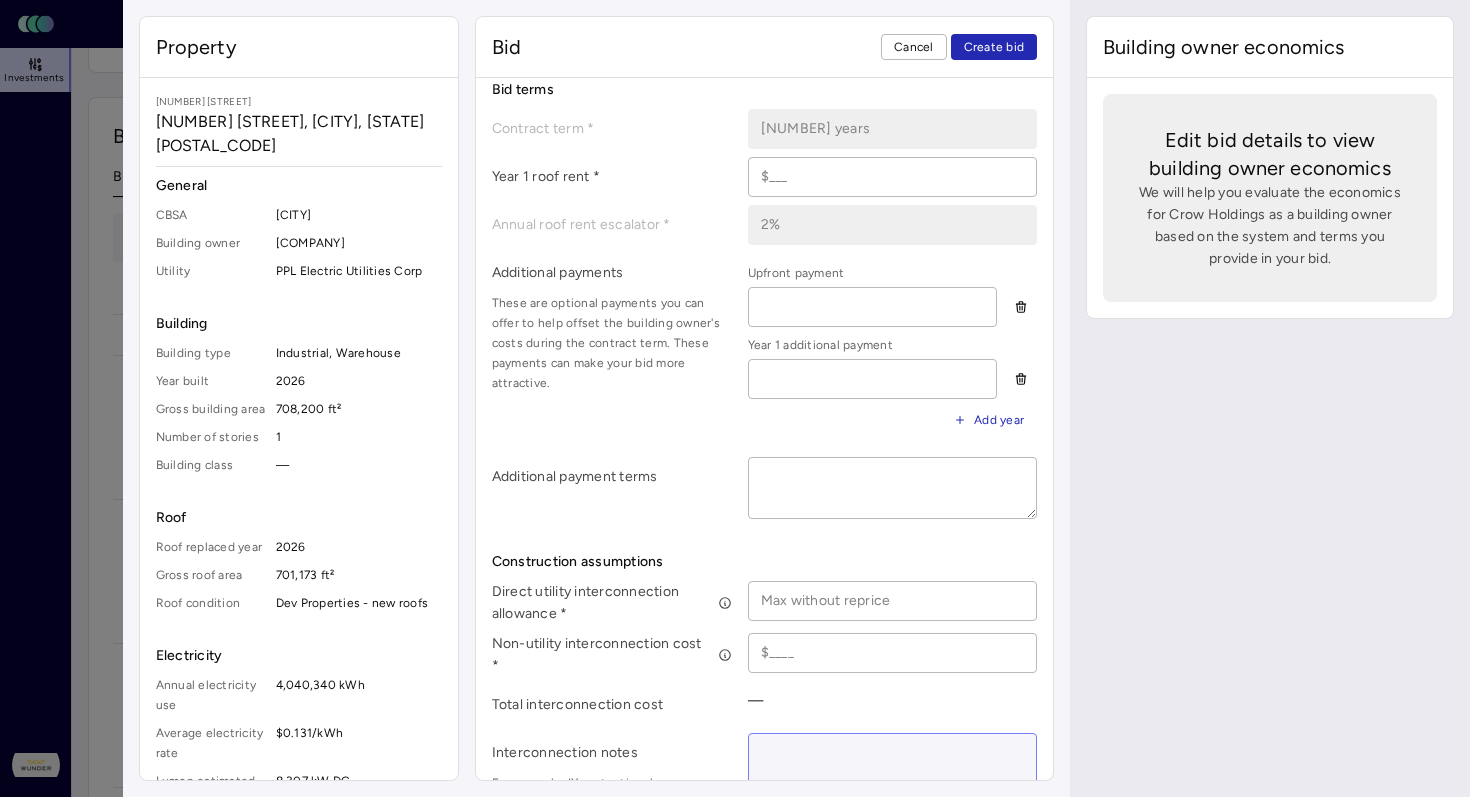scroll, scrollTop: 468, scrollLeft: 0, axis: vertical 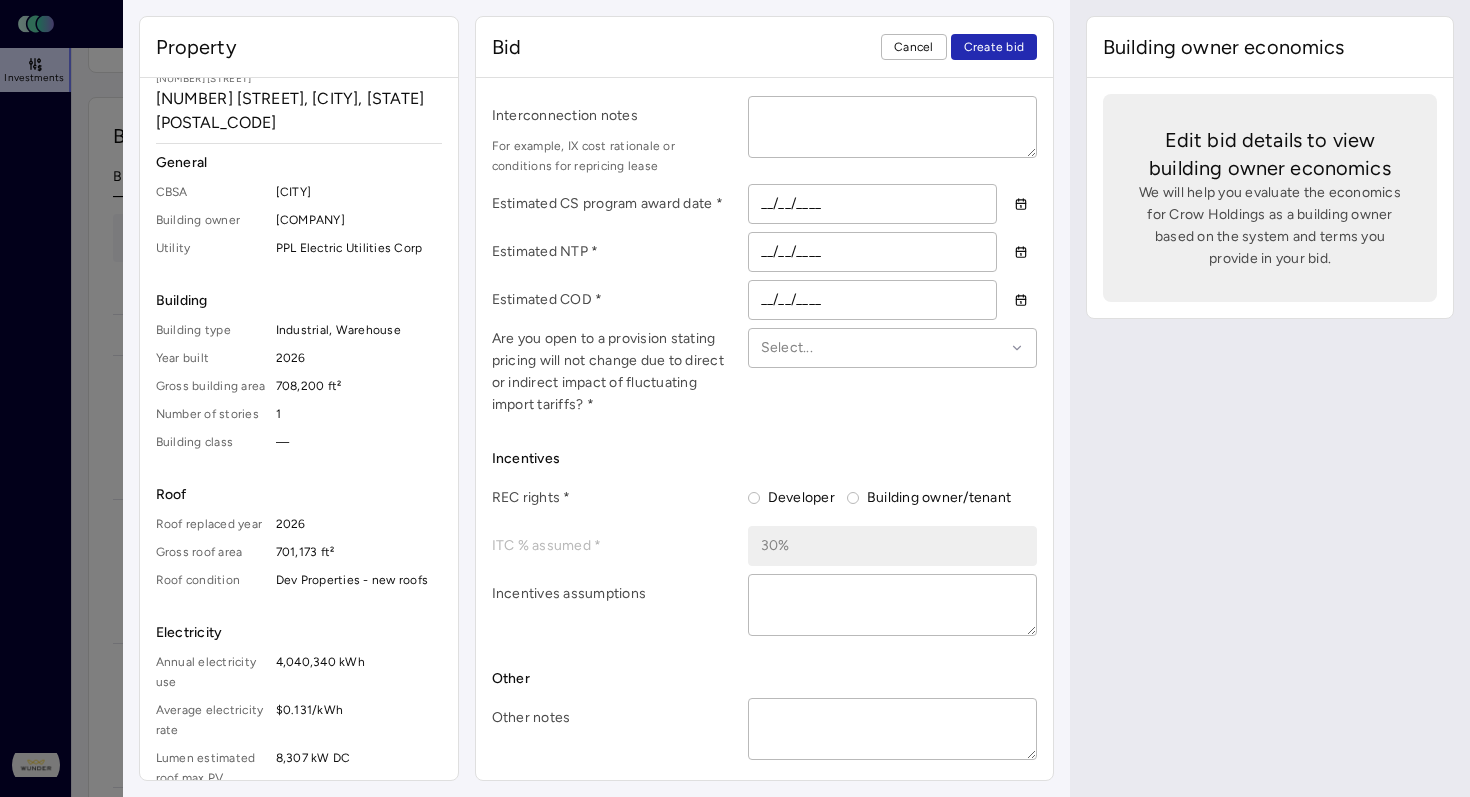 click on "$0.131/kWh" at bounding box center (359, 192) 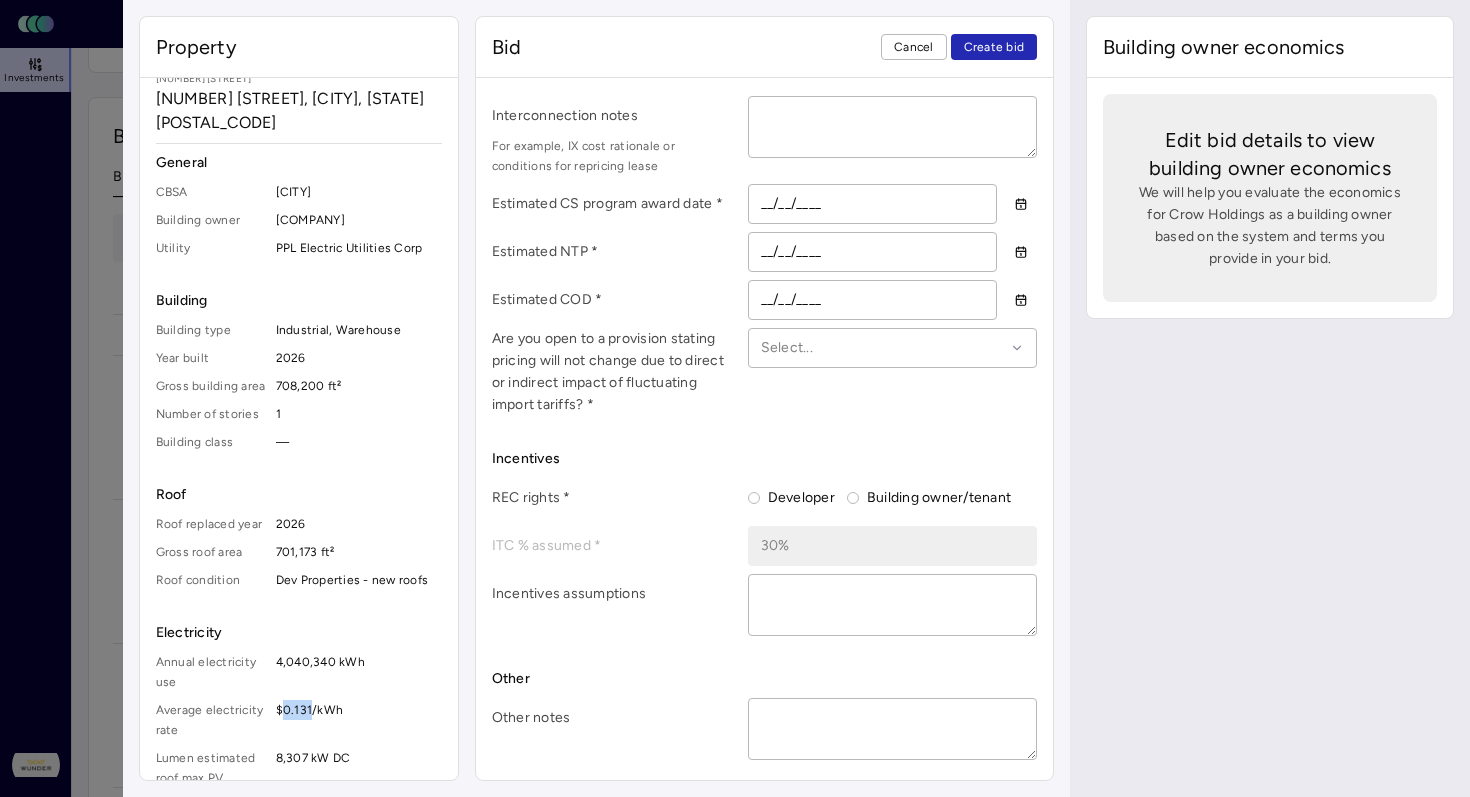click on "$0.131/kWh" at bounding box center [359, 192] 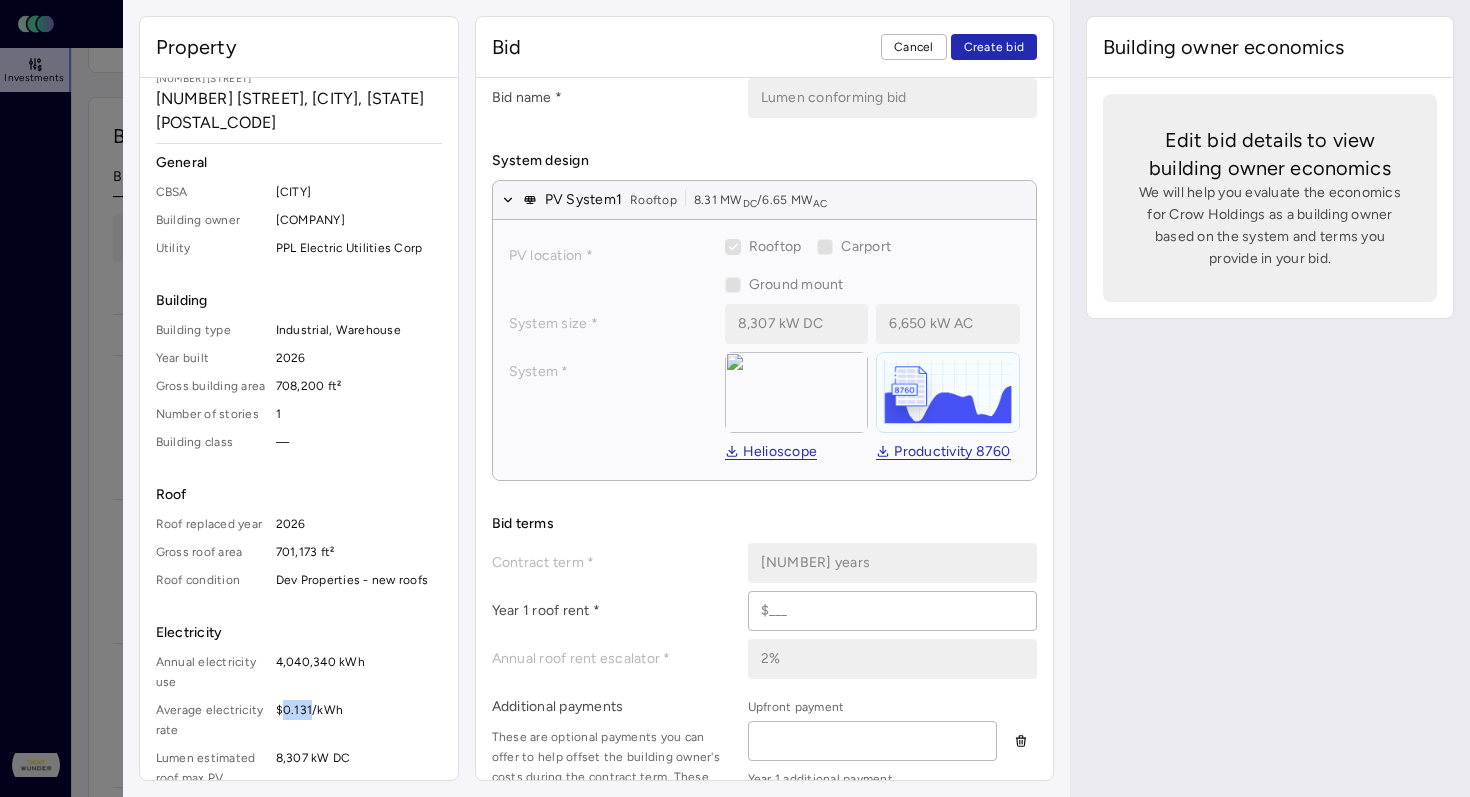 scroll, scrollTop: 0, scrollLeft: 0, axis: both 